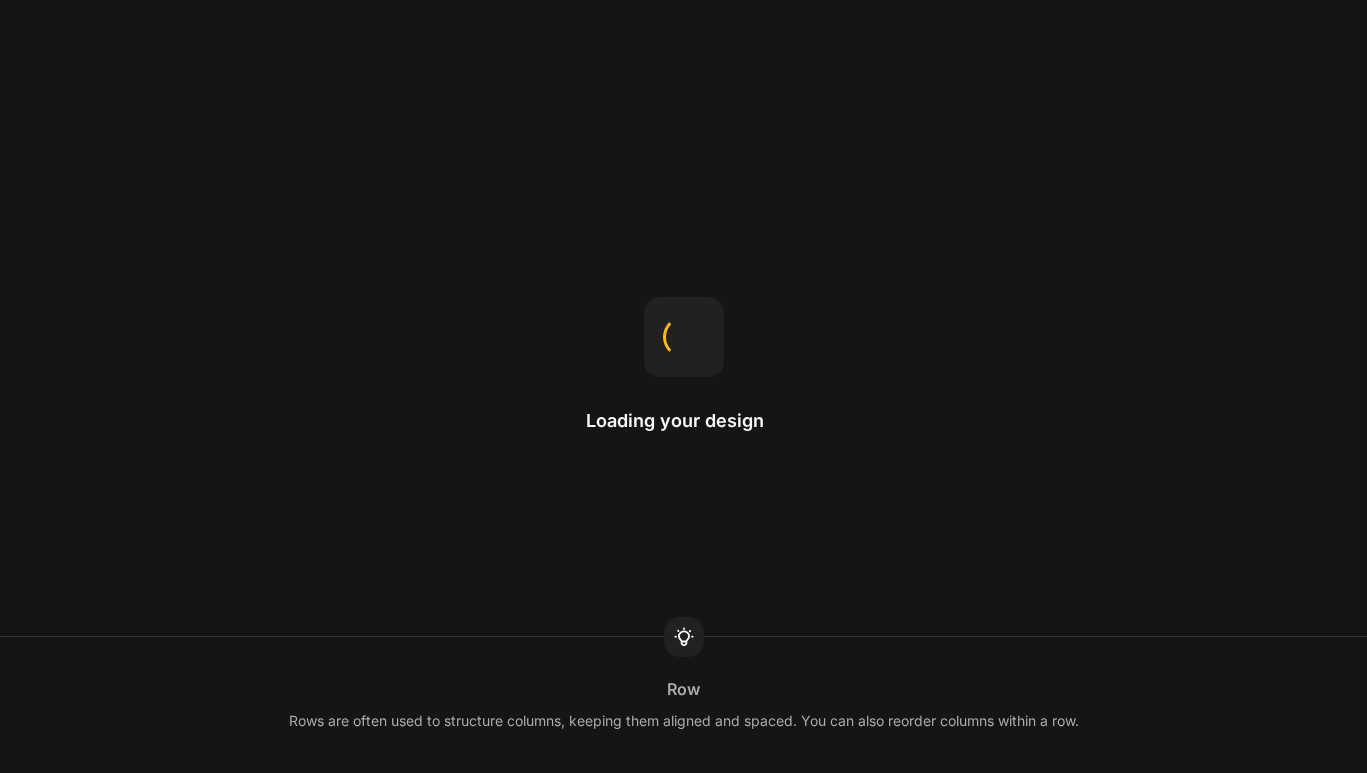 scroll, scrollTop: 0, scrollLeft: 0, axis: both 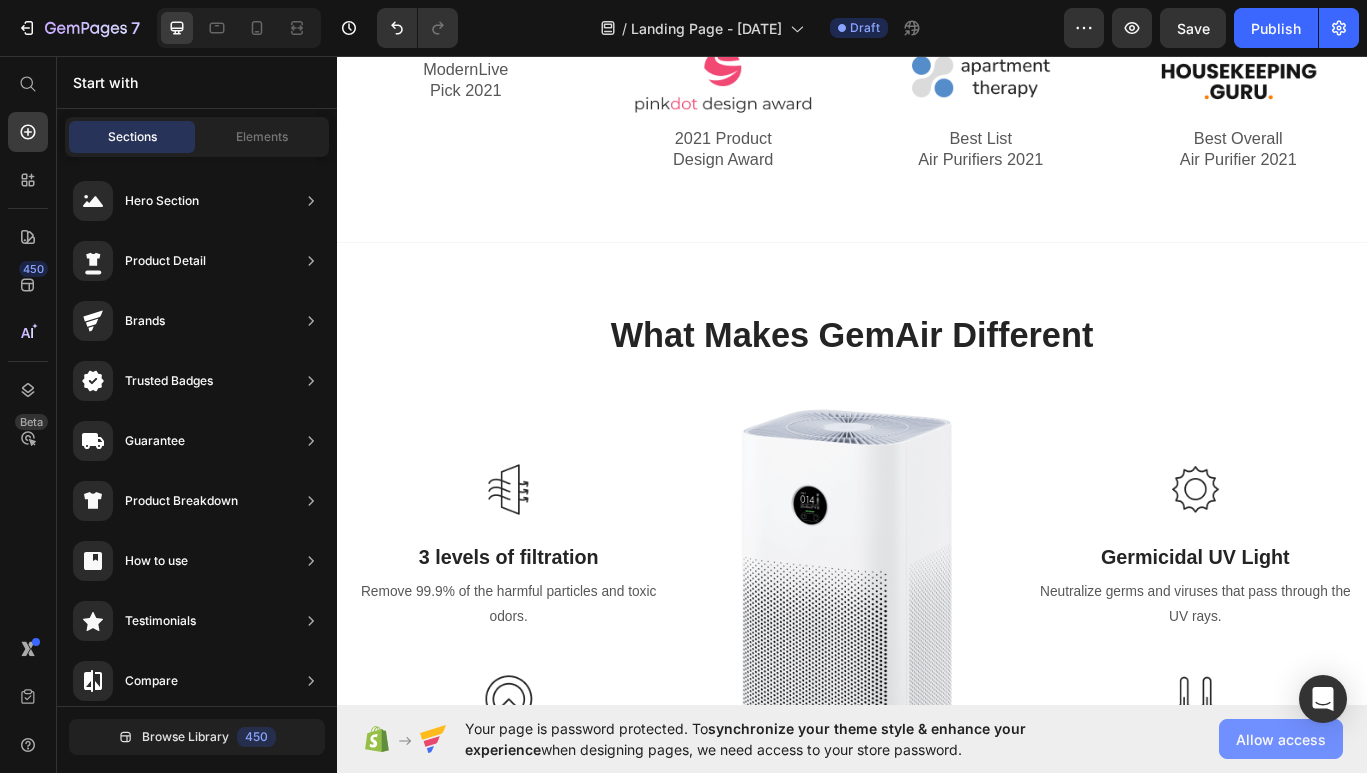 click on "Allow access" 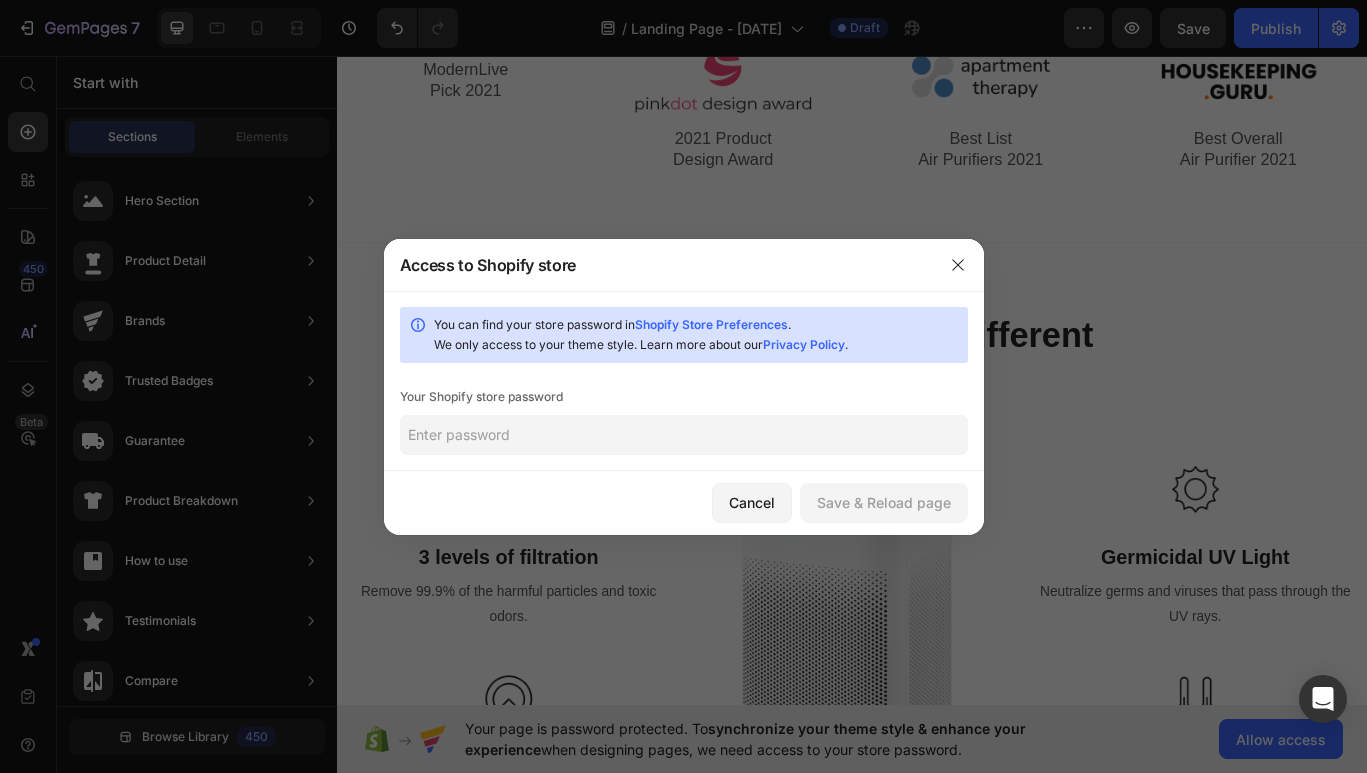 click 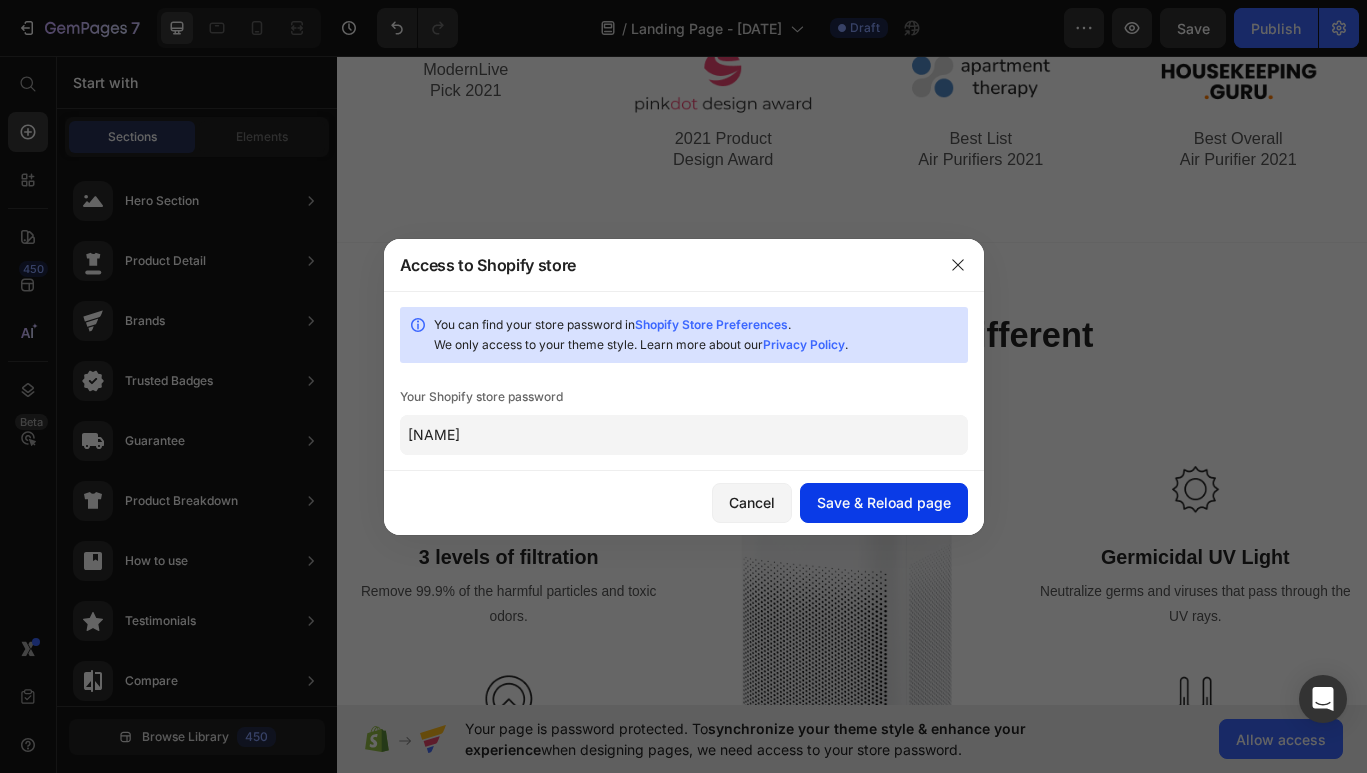 type on "[NAME]" 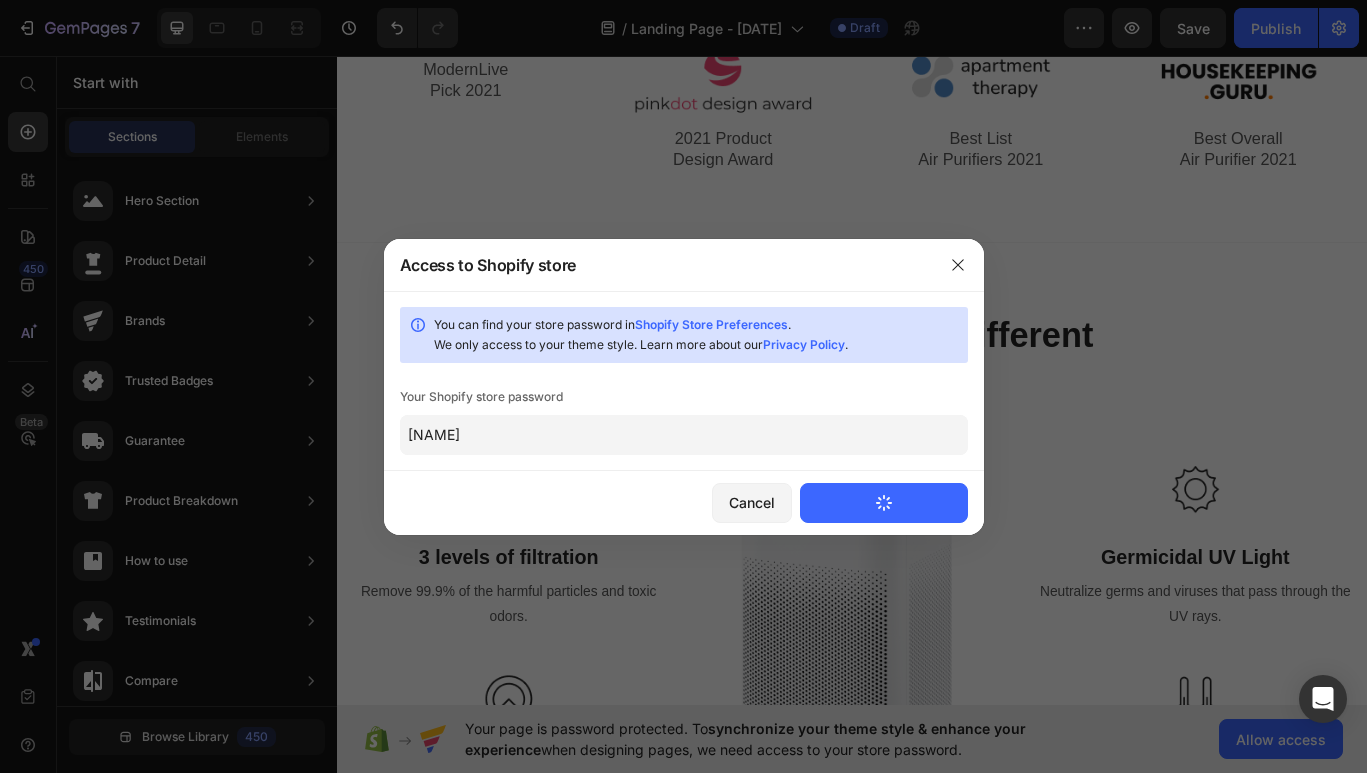 type 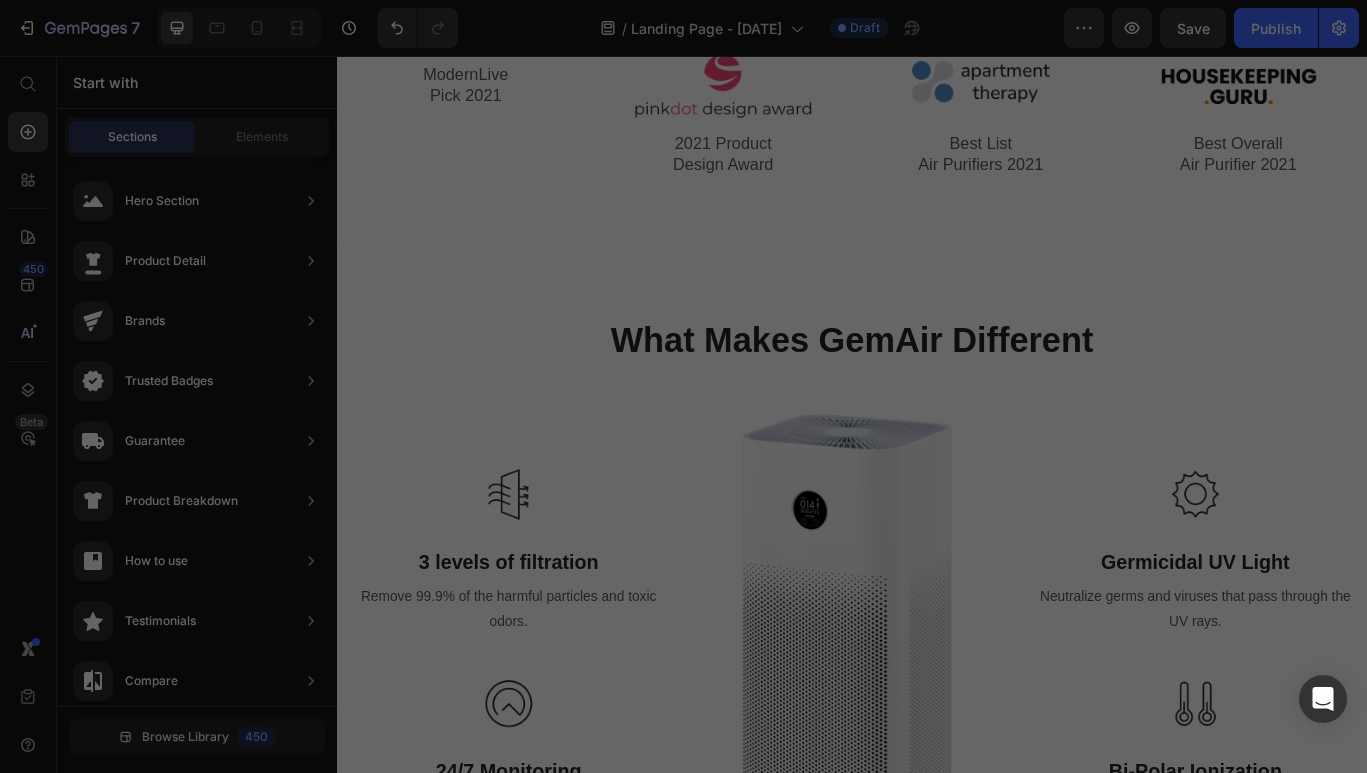 scroll, scrollTop: 0, scrollLeft: 0, axis: both 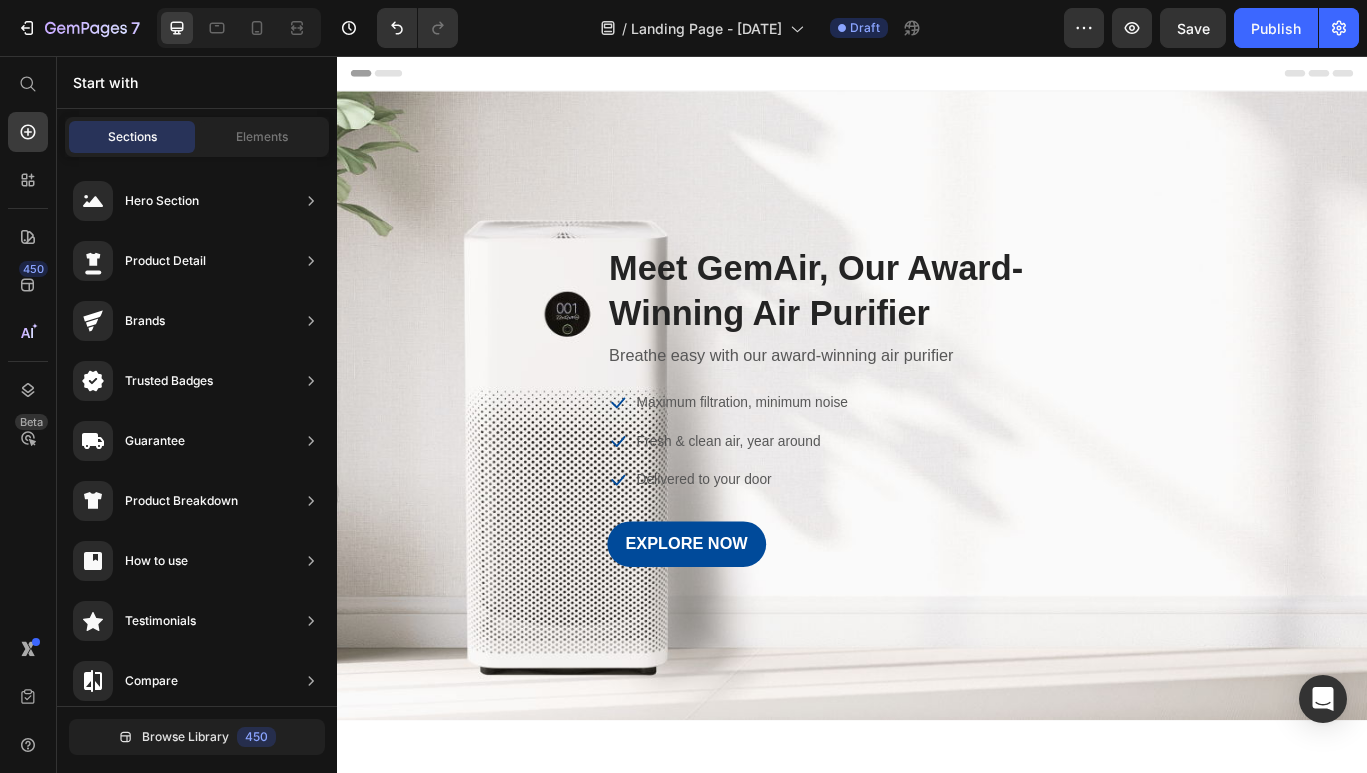 click on "Image Meet GemAir, Our Award-Winning Air Purifier Heading Breathe easy with our award-winning air purifier Text block                Icon Maximum filtration, minimum noise Text block                Icon Fresh & clean air, year around Text block                Icon Delivered to your door Text block Icon List EXPLORE  NOW Button Row Row" at bounding box center (937, 463) 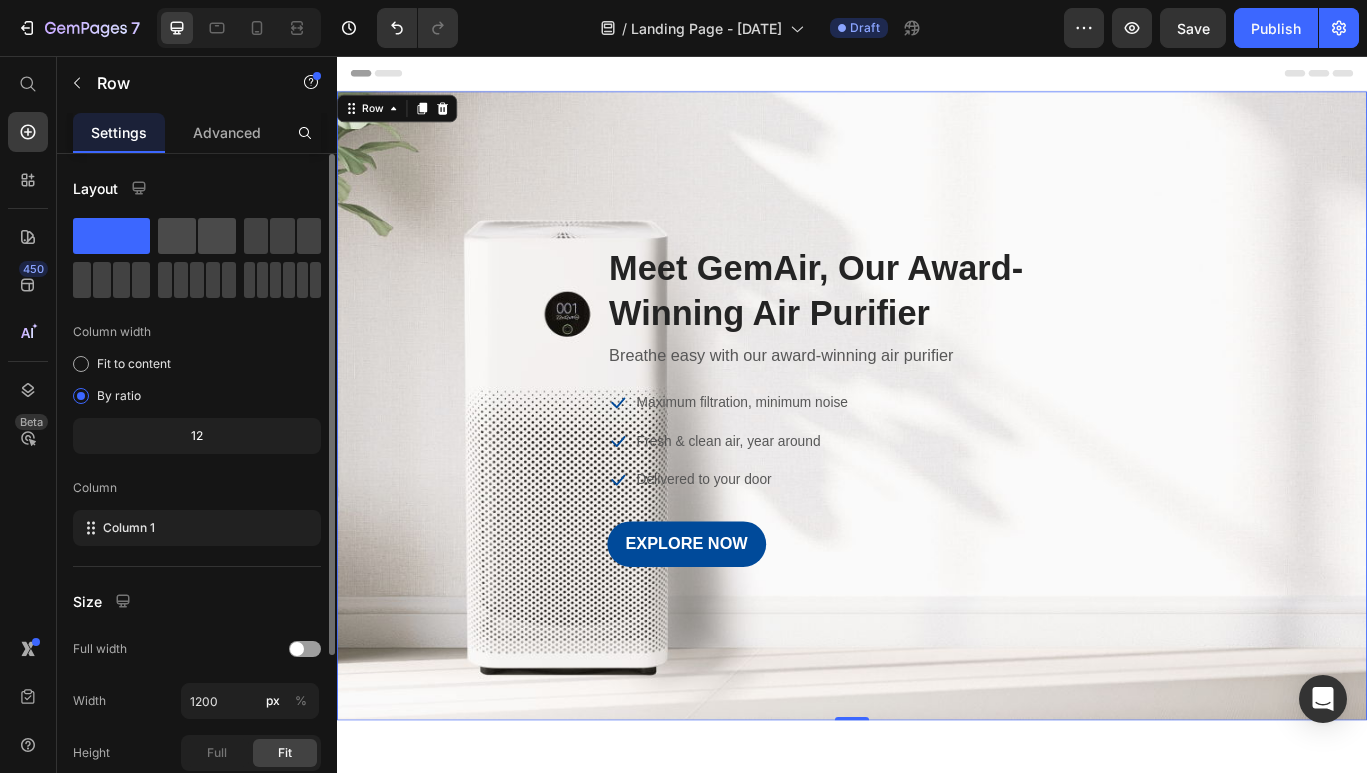 click 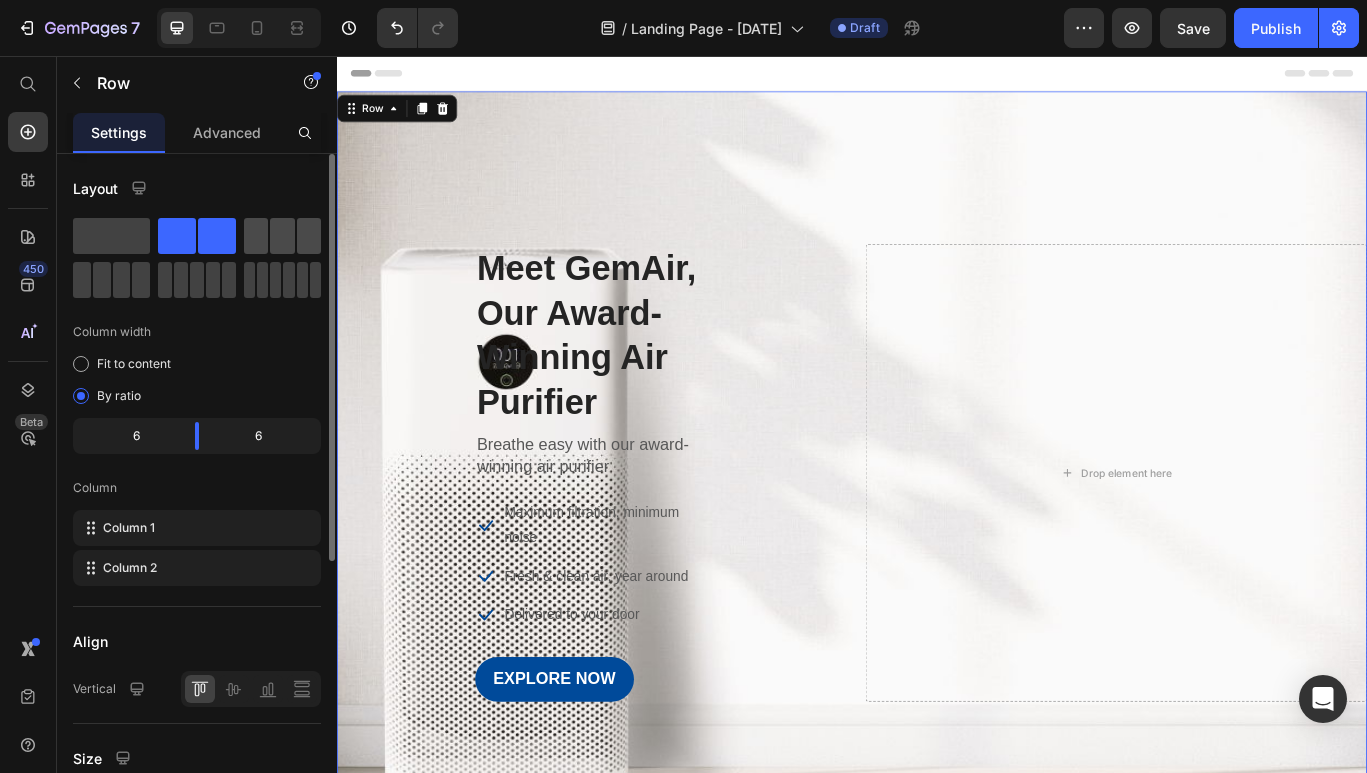 click 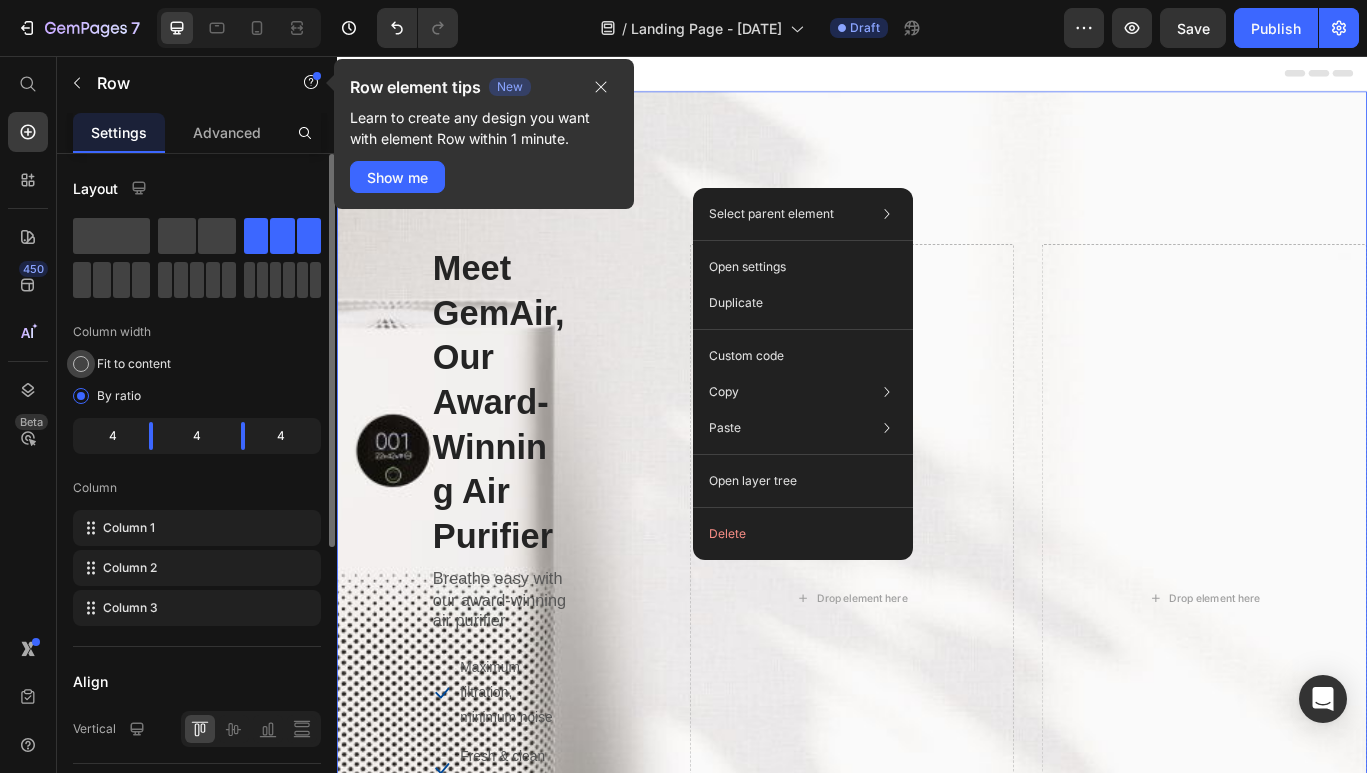 click on "Fit to content" 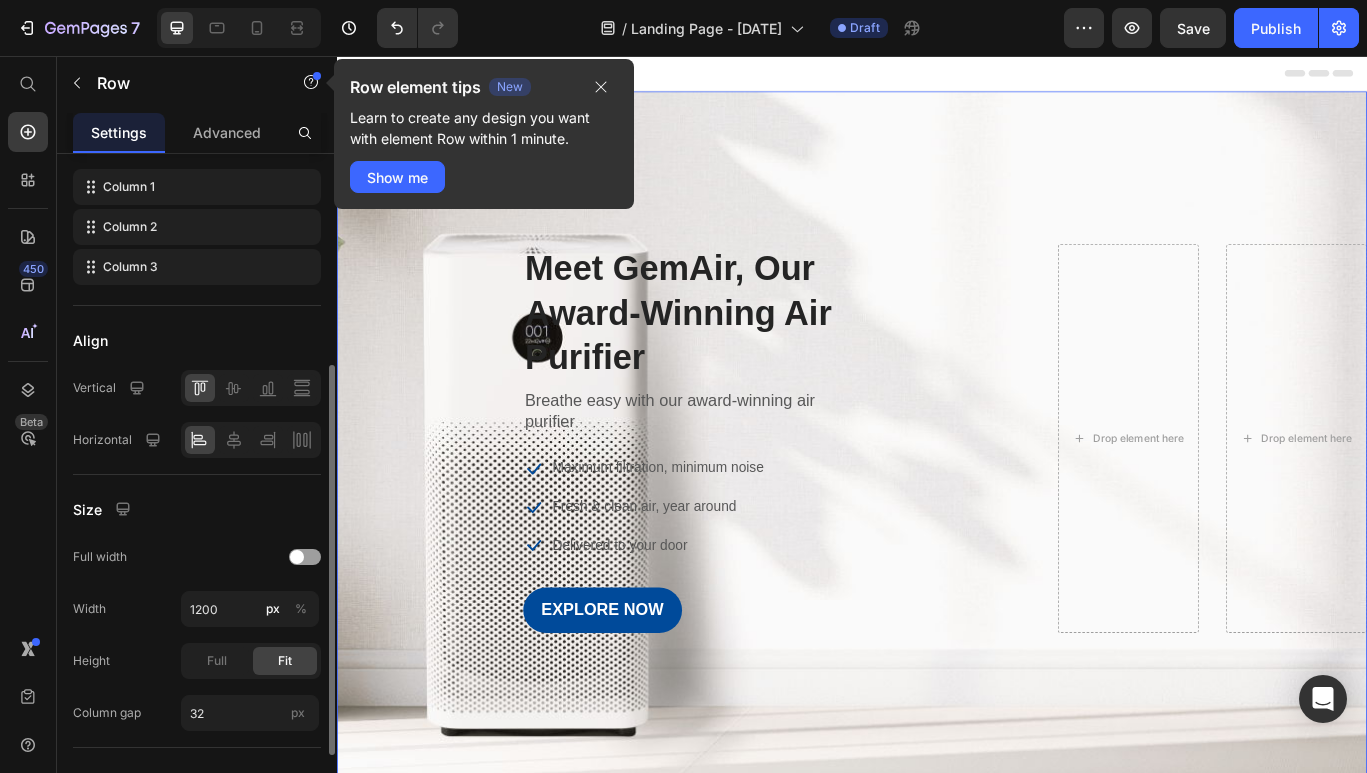 scroll, scrollTop: 328, scrollLeft: 0, axis: vertical 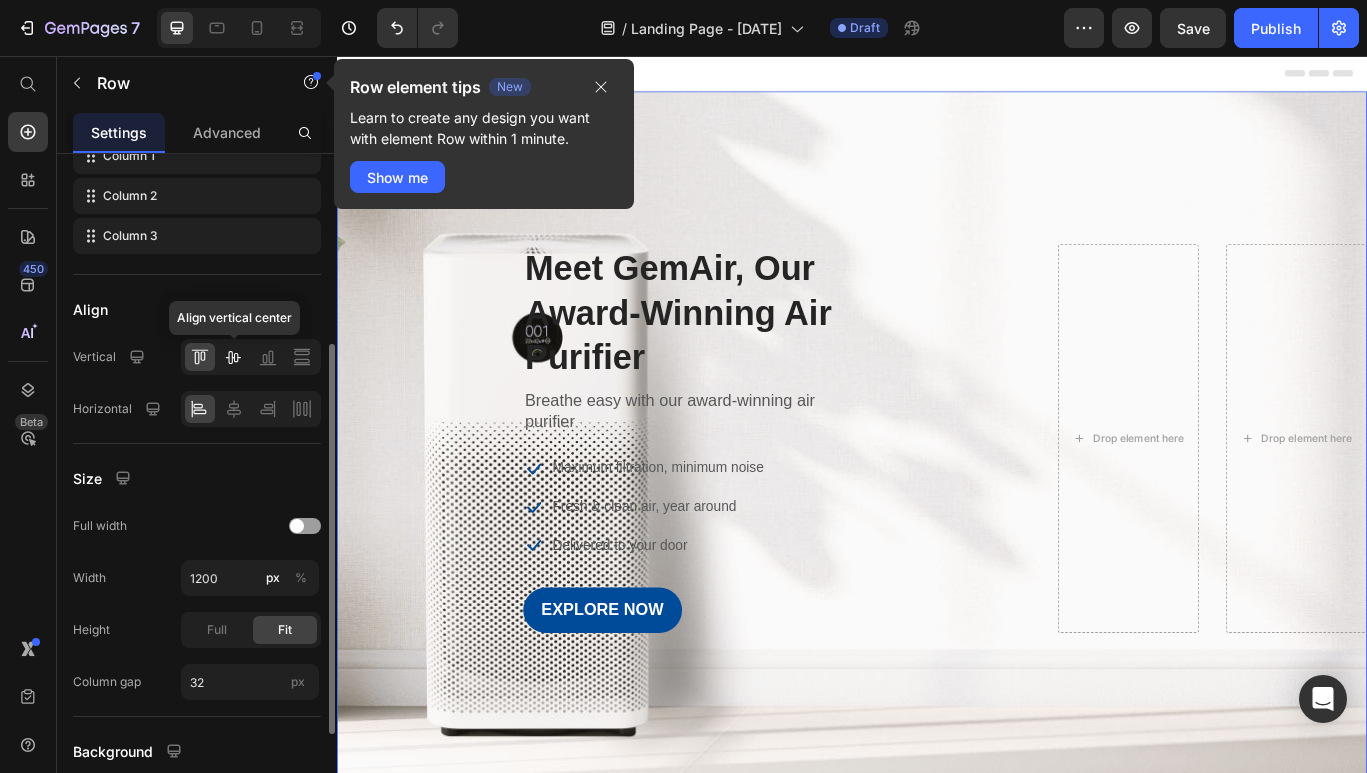 click 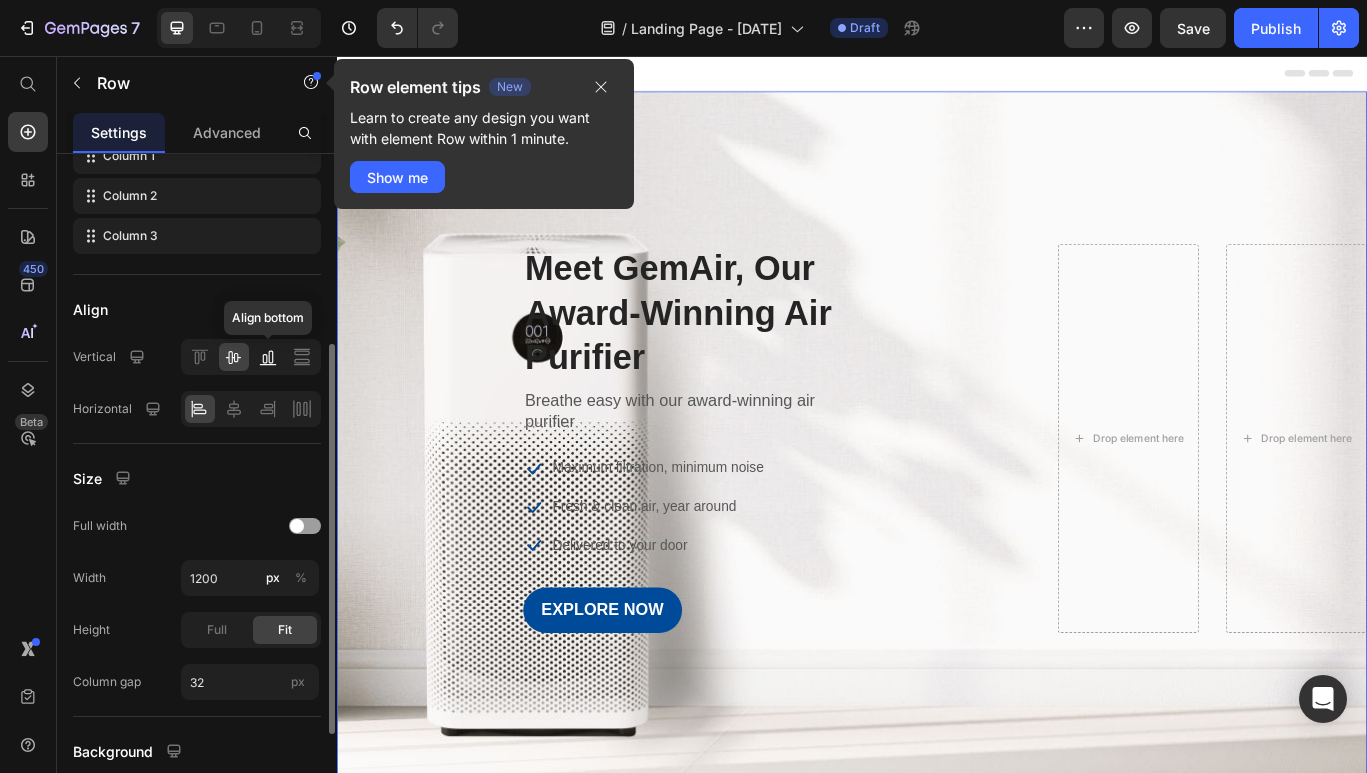click 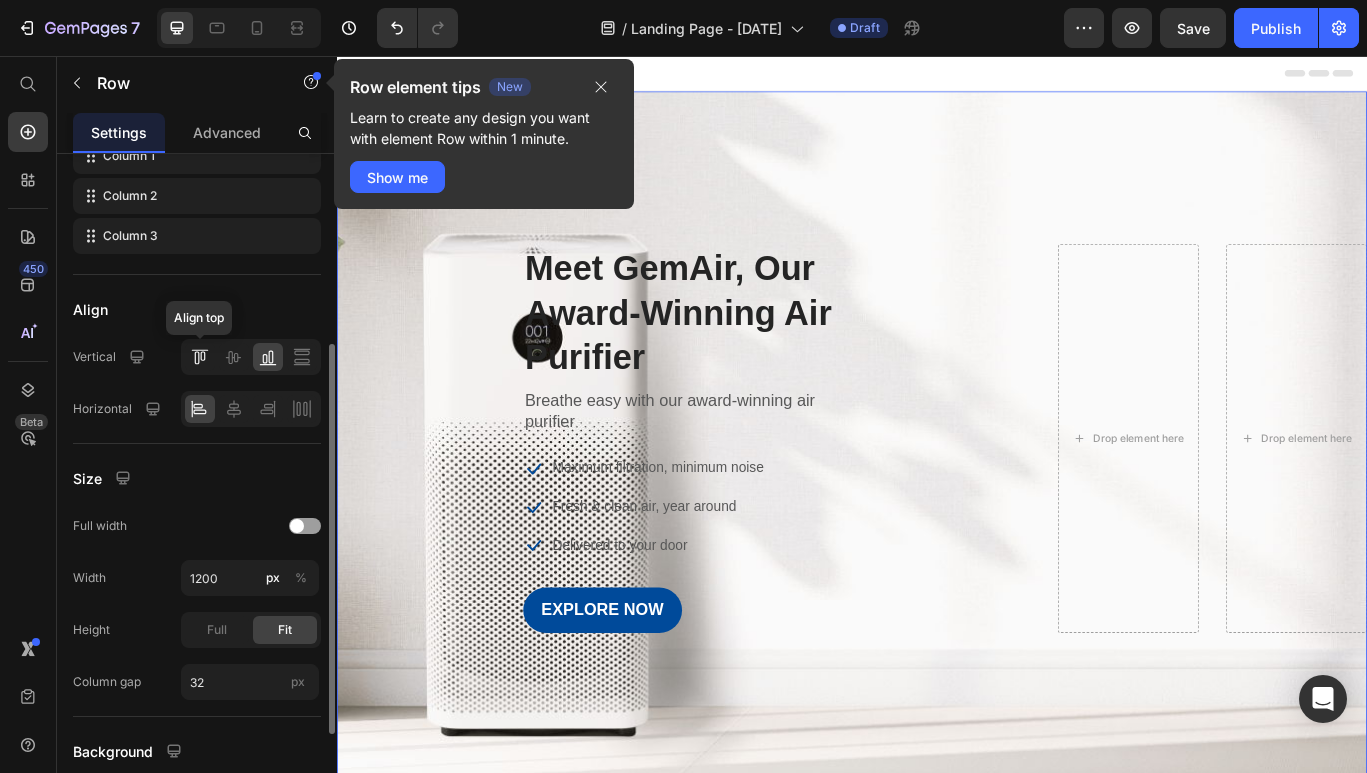 click 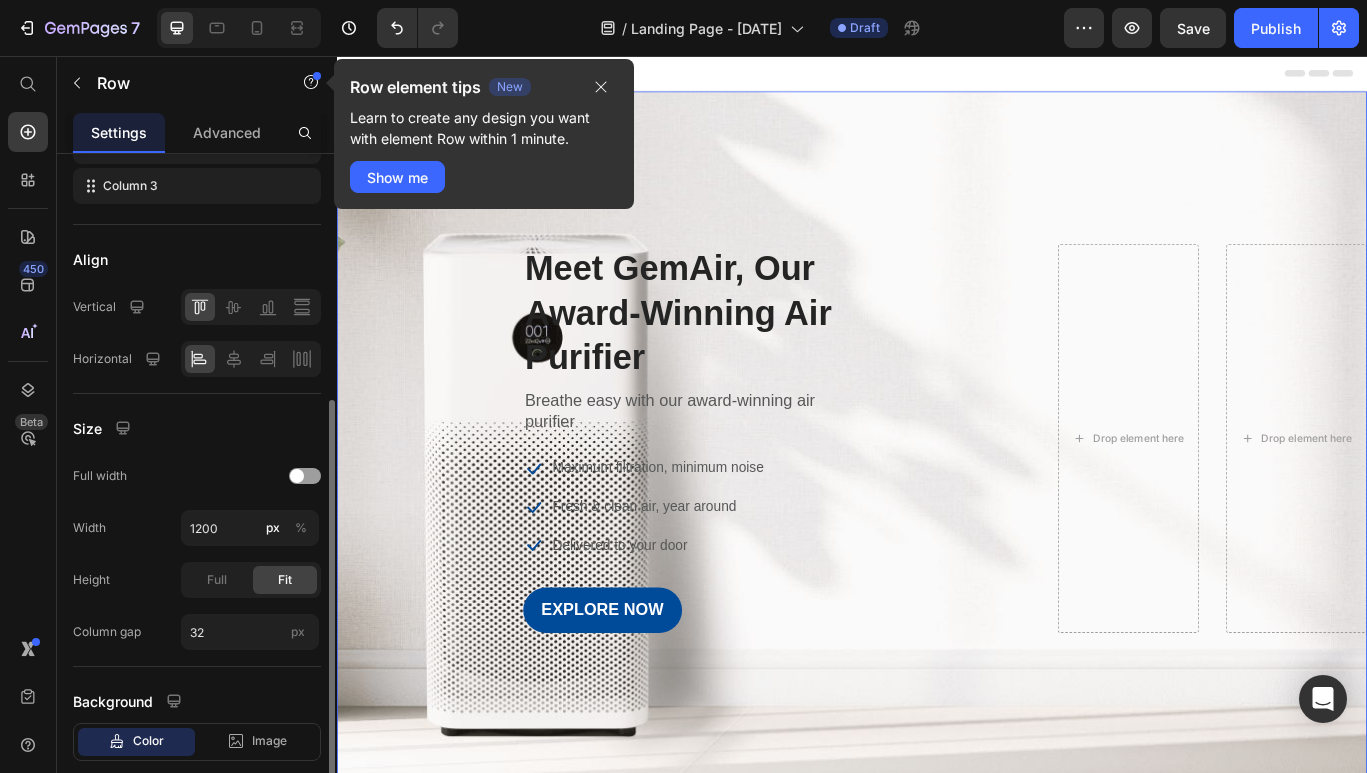 scroll, scrollTop: 399, scrollLeft: 0, axis: vertical 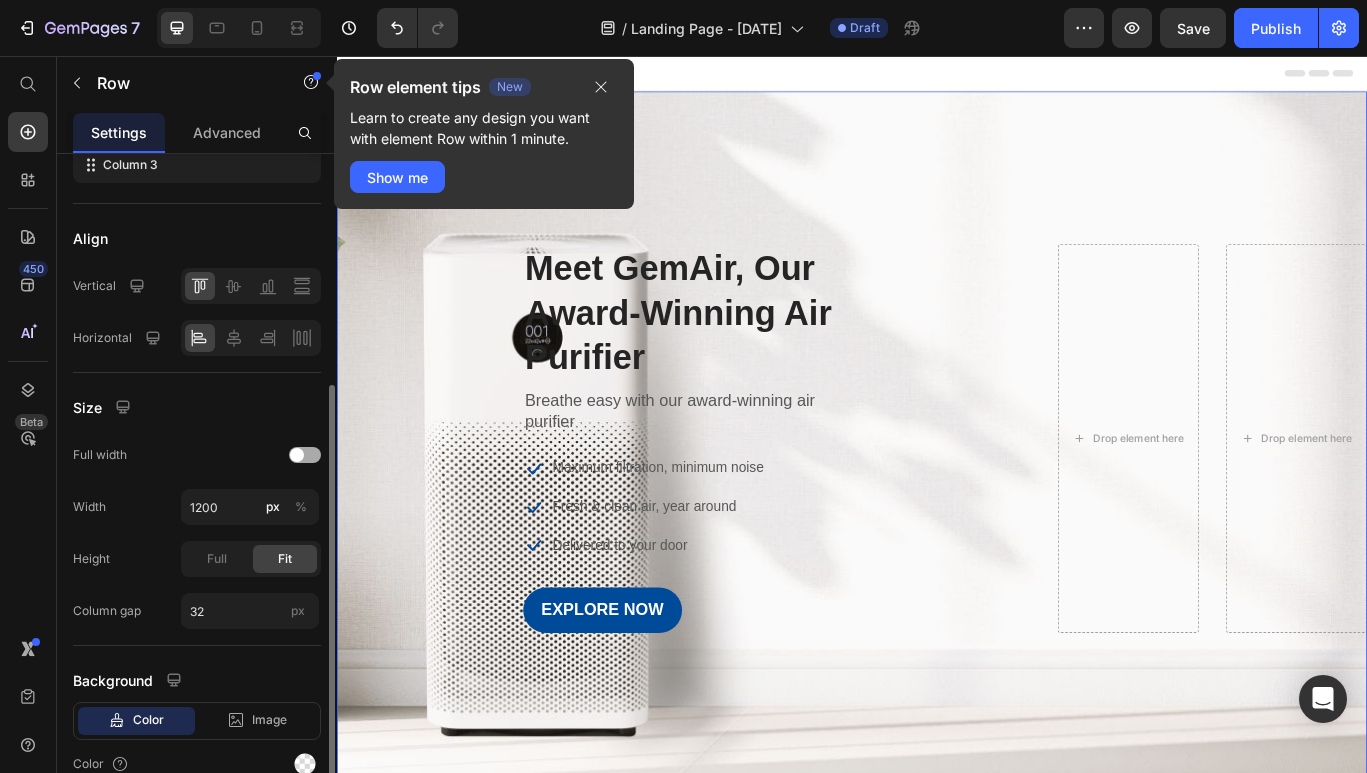 click at bounding box center (305, 455) 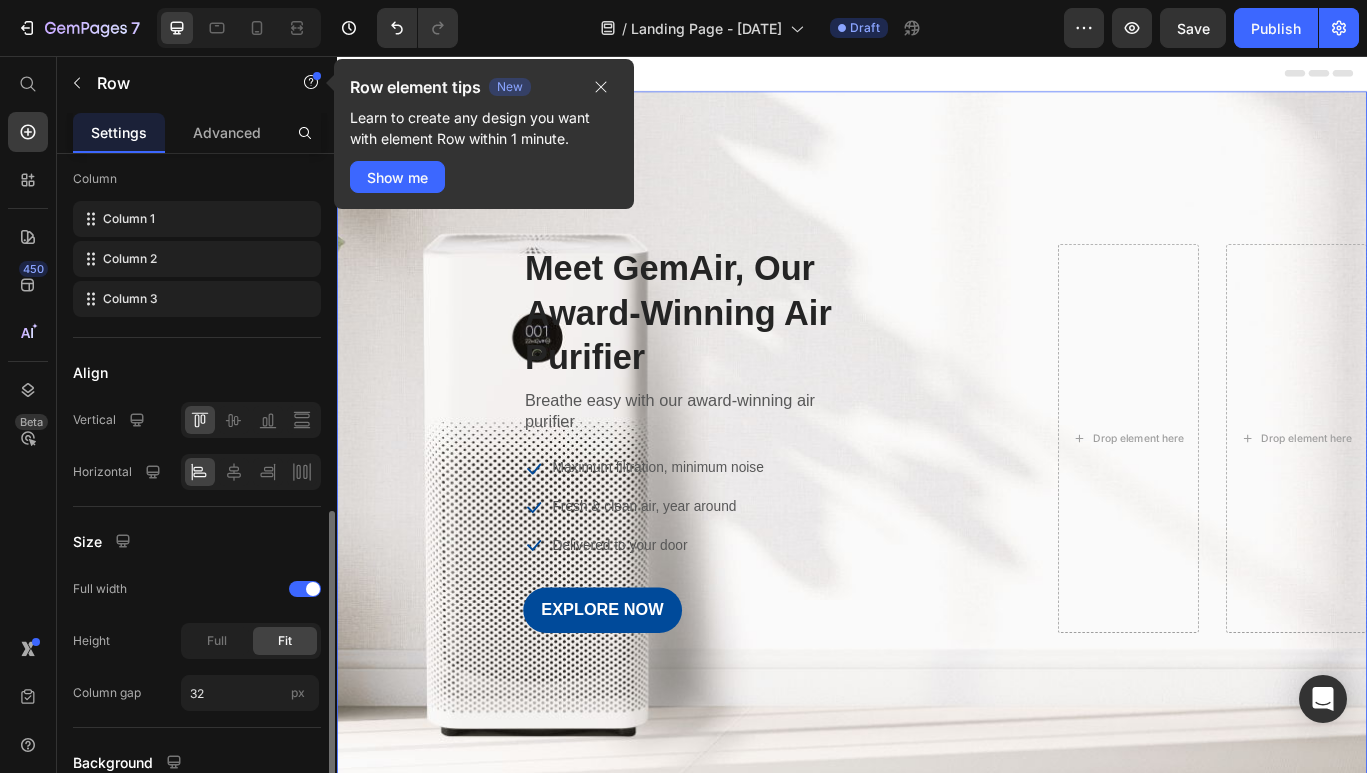 scroll, scrollTop: 0, scrollLeft: 0, axis: both 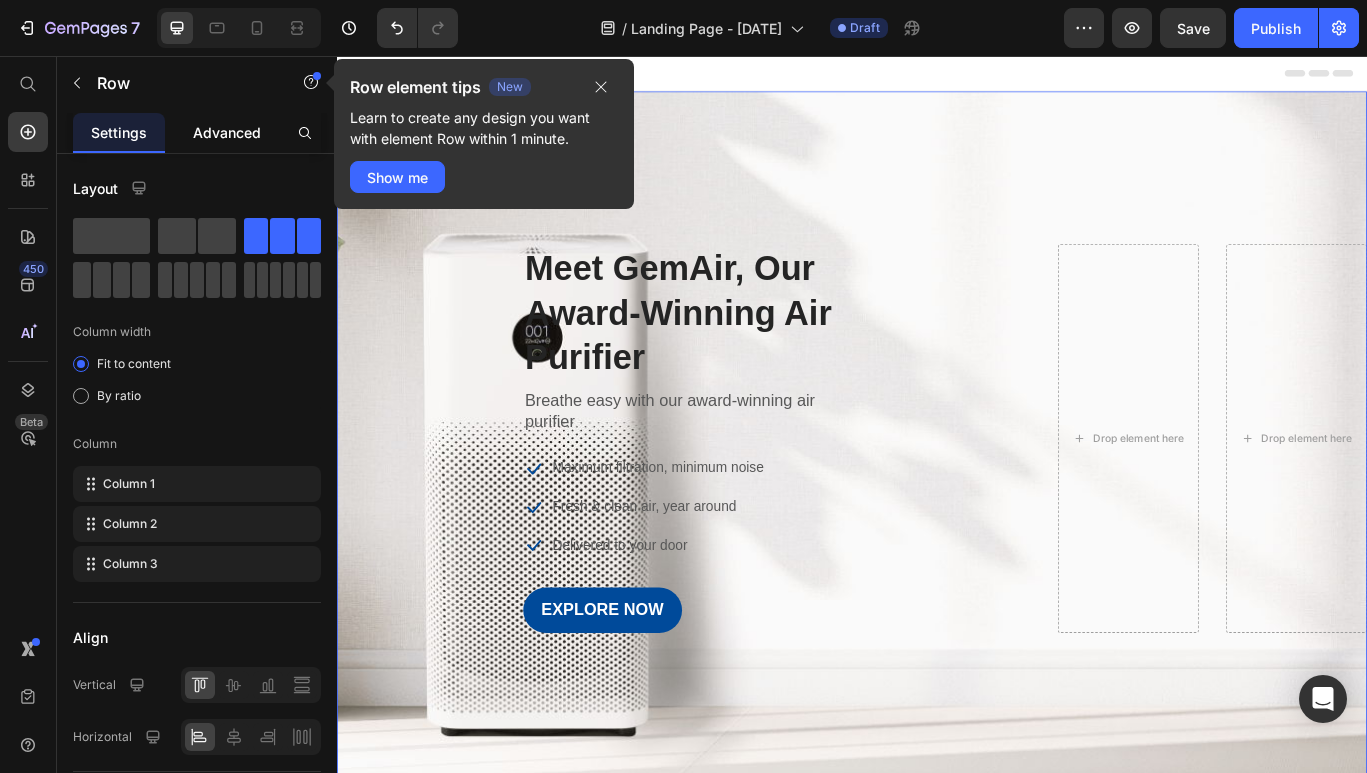 click on "Advanced" at bounding box center (227, 132) 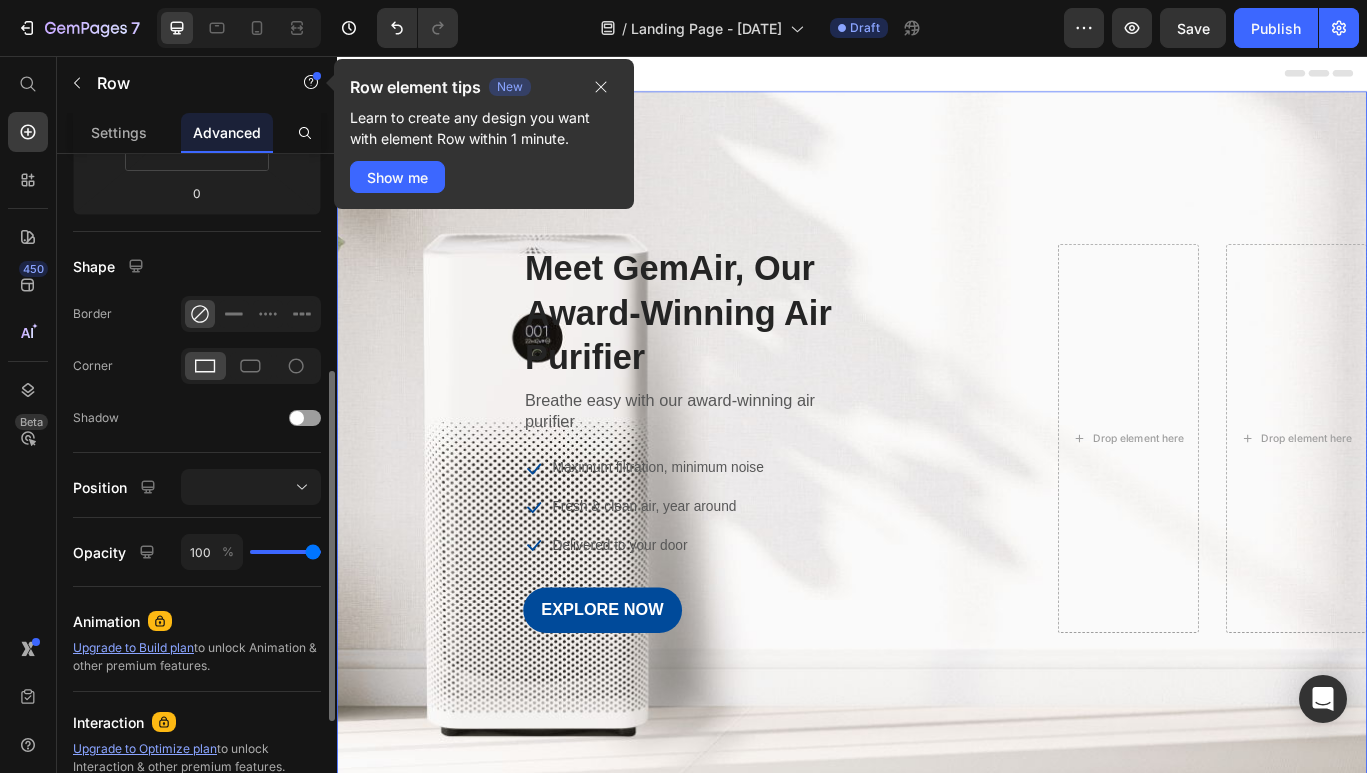 scroll, scrollTop: 422, scrollLeft: 0, axis: vertical 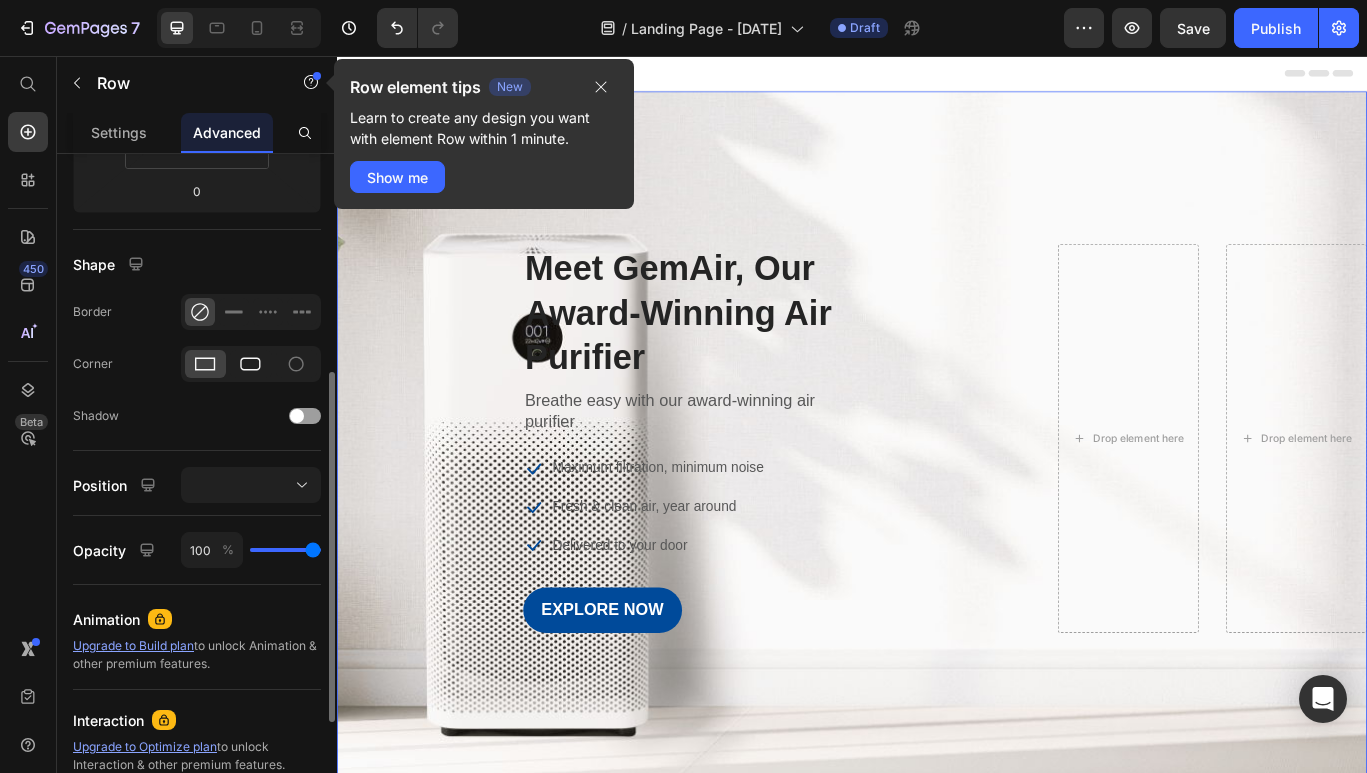 click 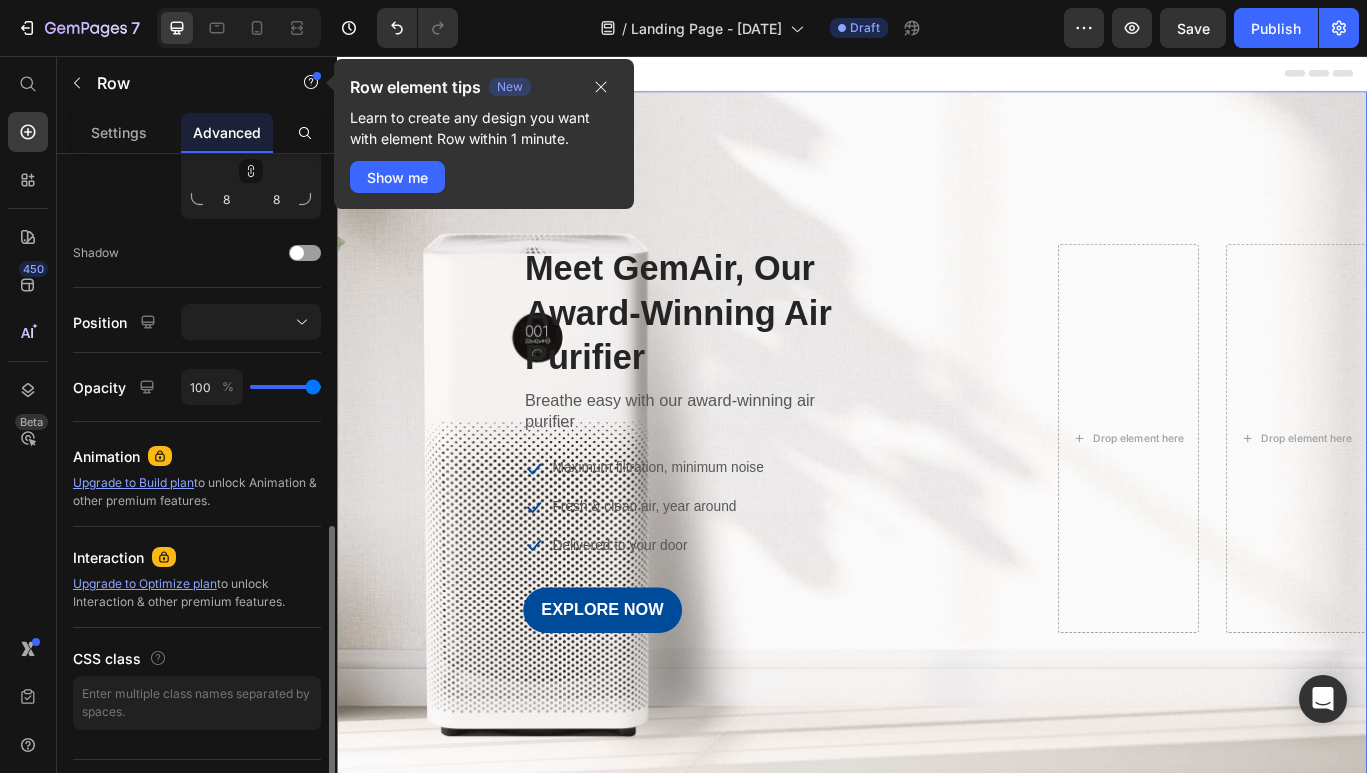 scroll, scrollTop: 733, scrollLeft: 0, axis: vertical 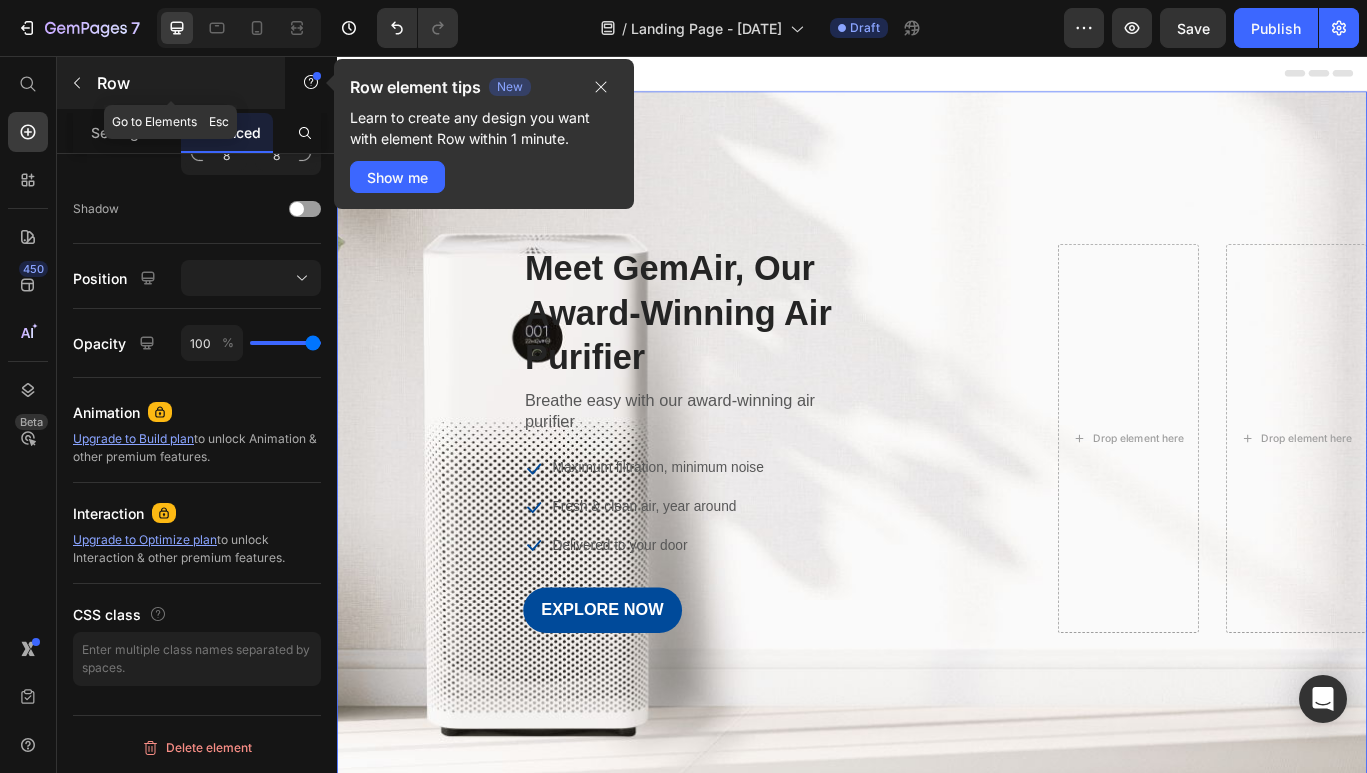 click on "Row" at bounding box center [182, 83] 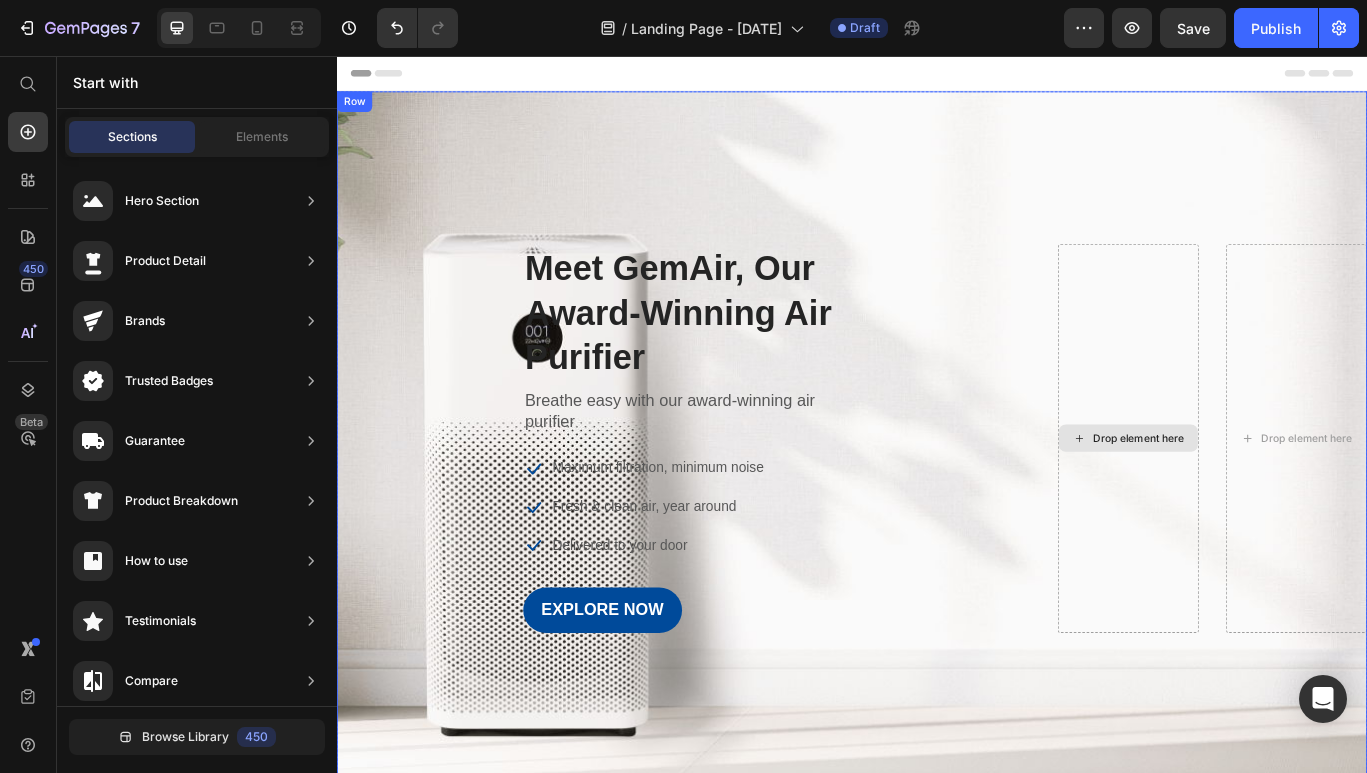 click on "Drop element here" at bounding box center (1259, 501) 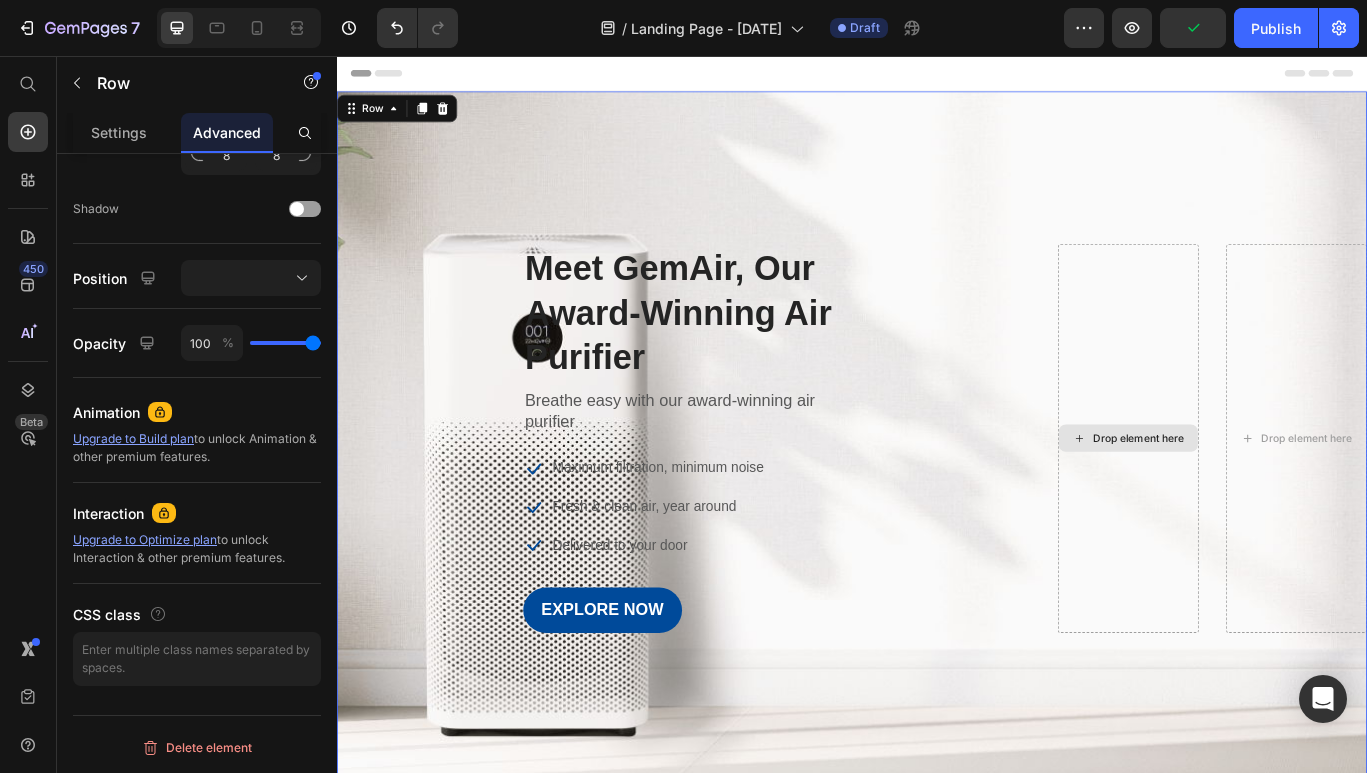 click on "Drop element here" at bounding box center [1271, 501] 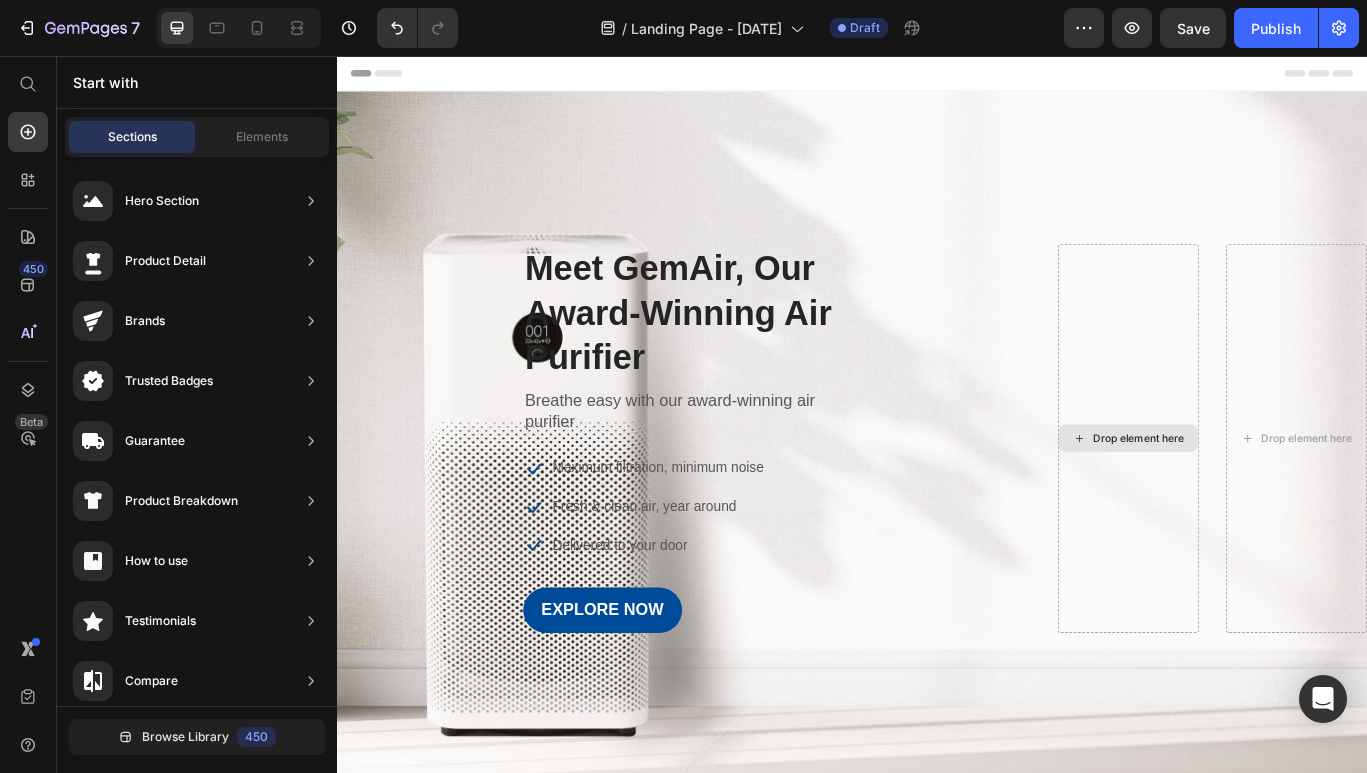 click on "Drop element here" at bounding box center (1271, 501) 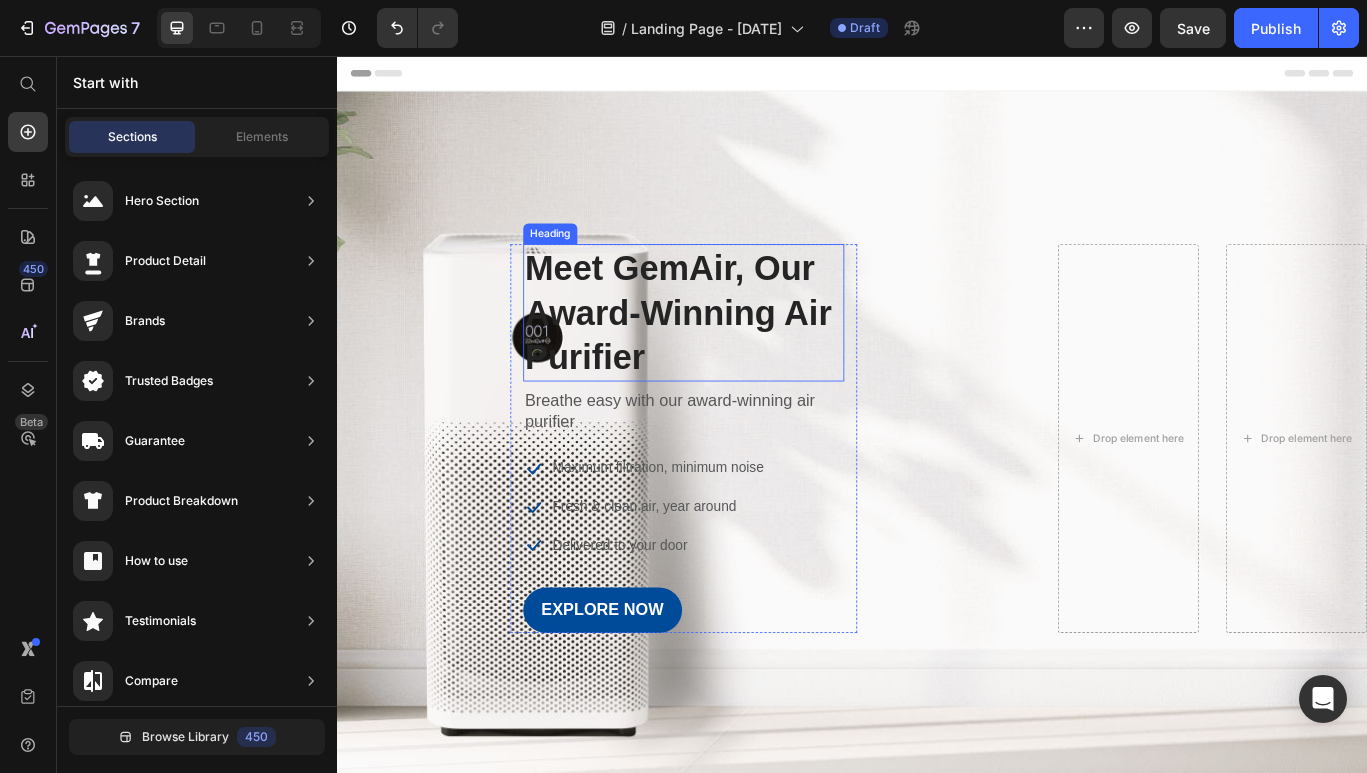 click on "Meet GemAir, Our Award-Winning Air Purifier" at bounding box center (741, 355) 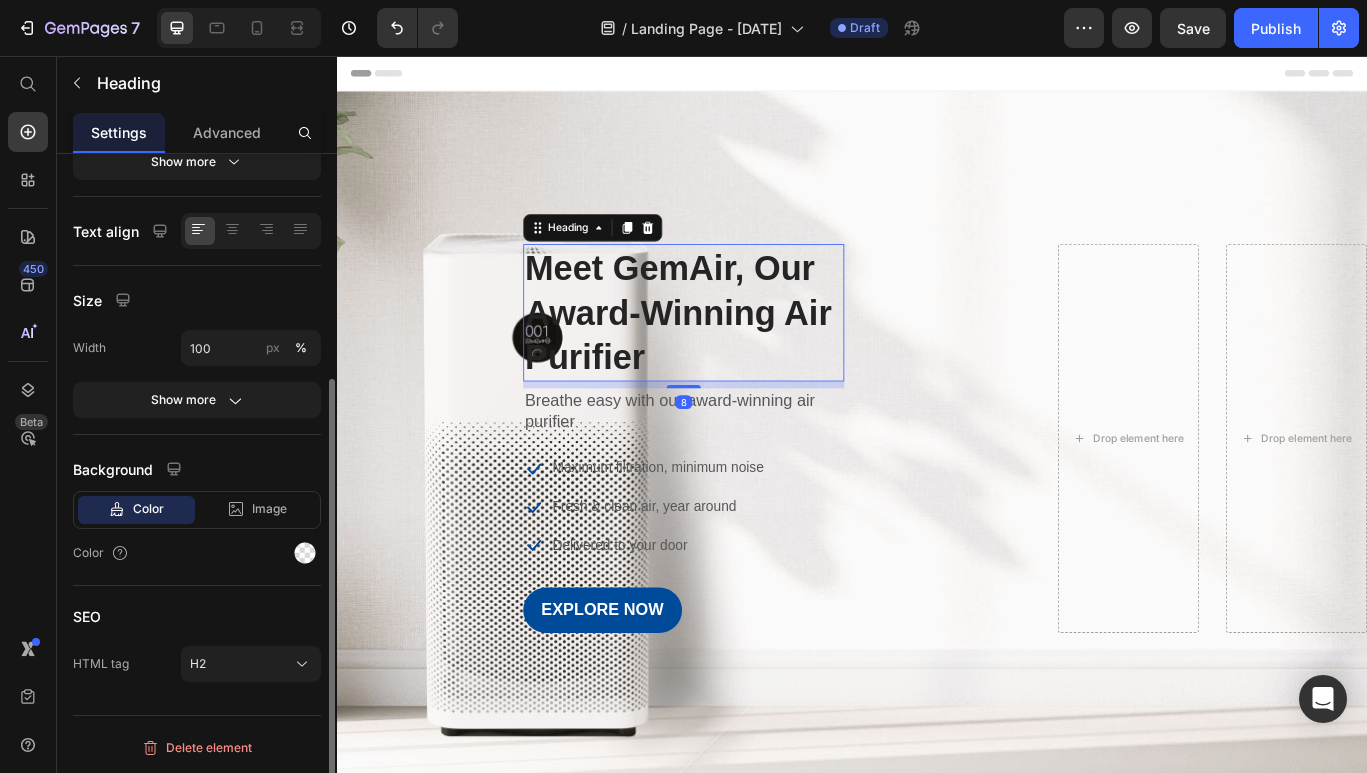 scroll, scrollTop: 0, scrollLeft: 0, axis: both 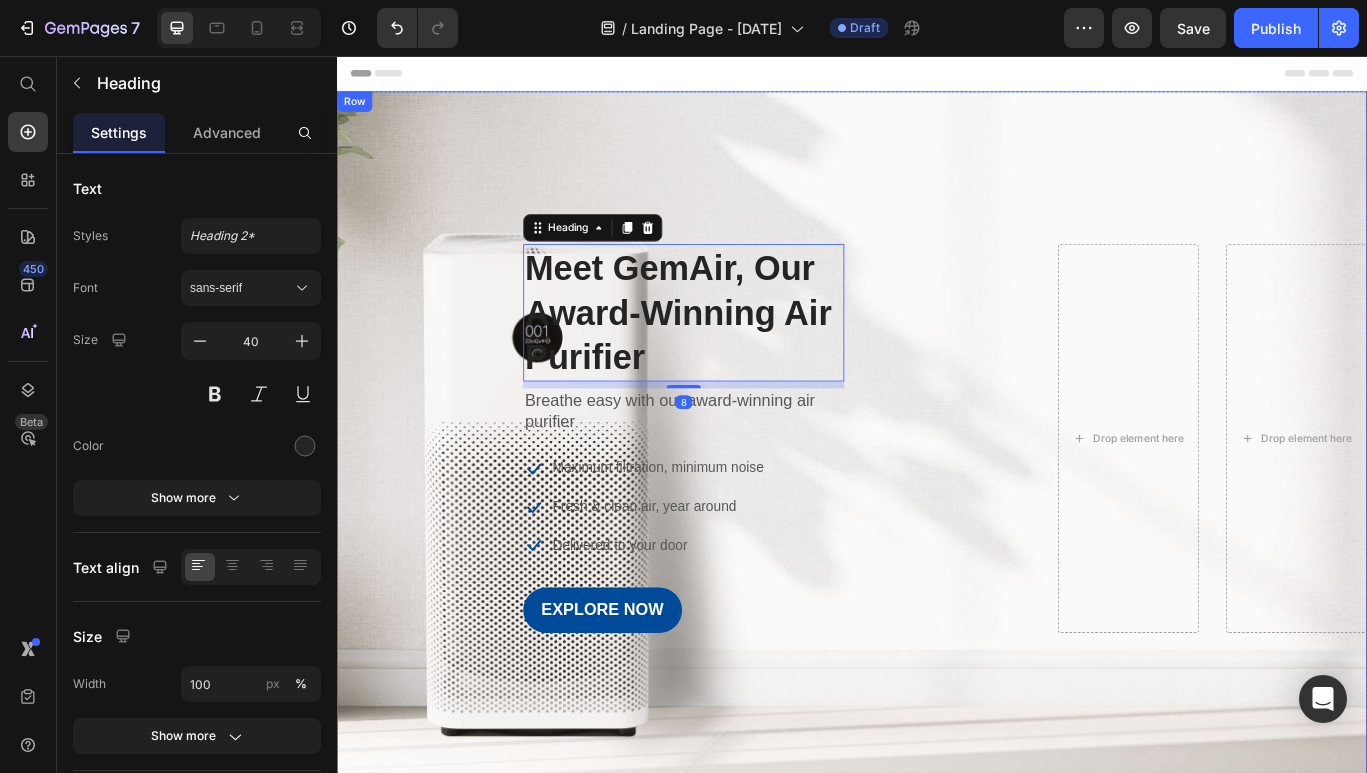 click on "Image Meet GemAir, Our Award-Winning Air Purifier Heading   8 Breathe easy with our award-winning air purifier Text block                Icon Maximum filtration, minimum noise Text block                Icon Fresh & clean air, year around Text block                Icon Delivered to your door Text block Icon List EXPLORE  NOW Button Row
Drop element here
Drop element here Row" at bounding box center (937, 502) 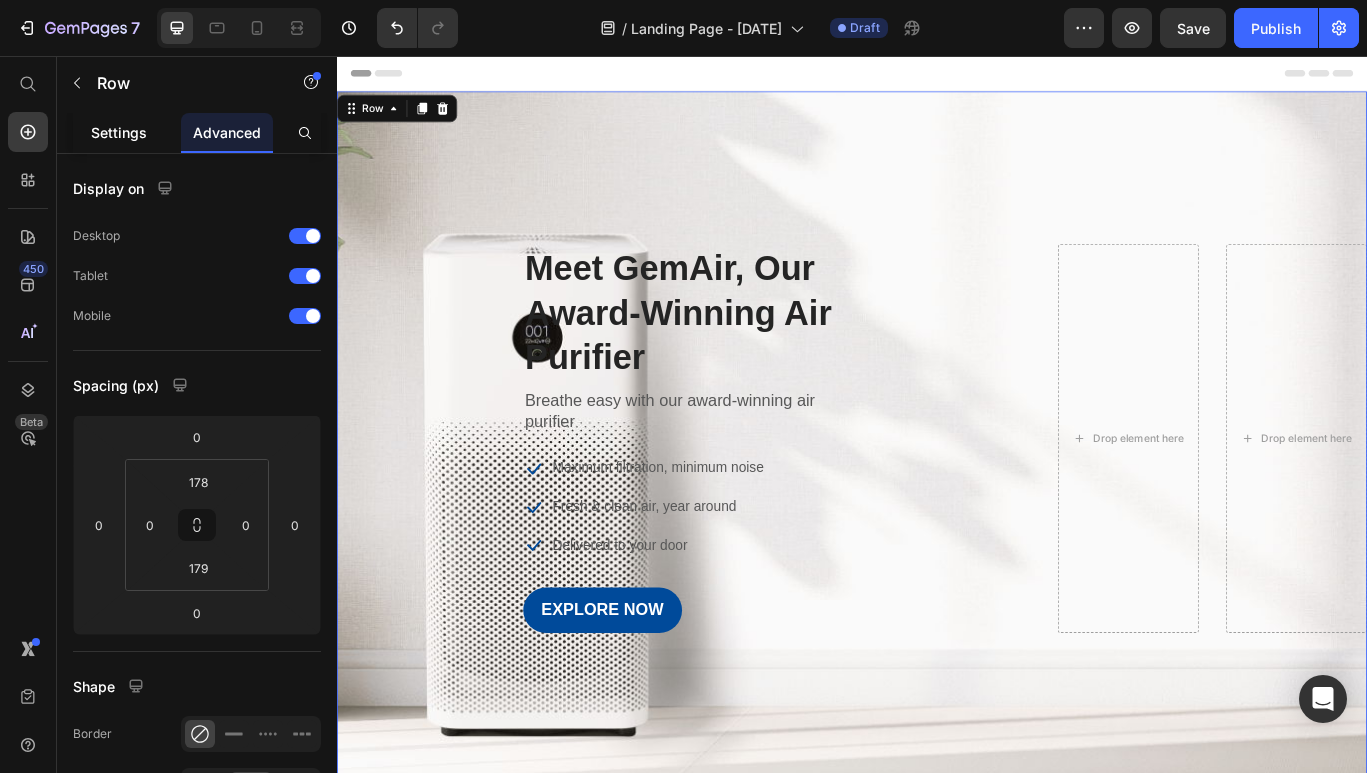 click on "Settings" 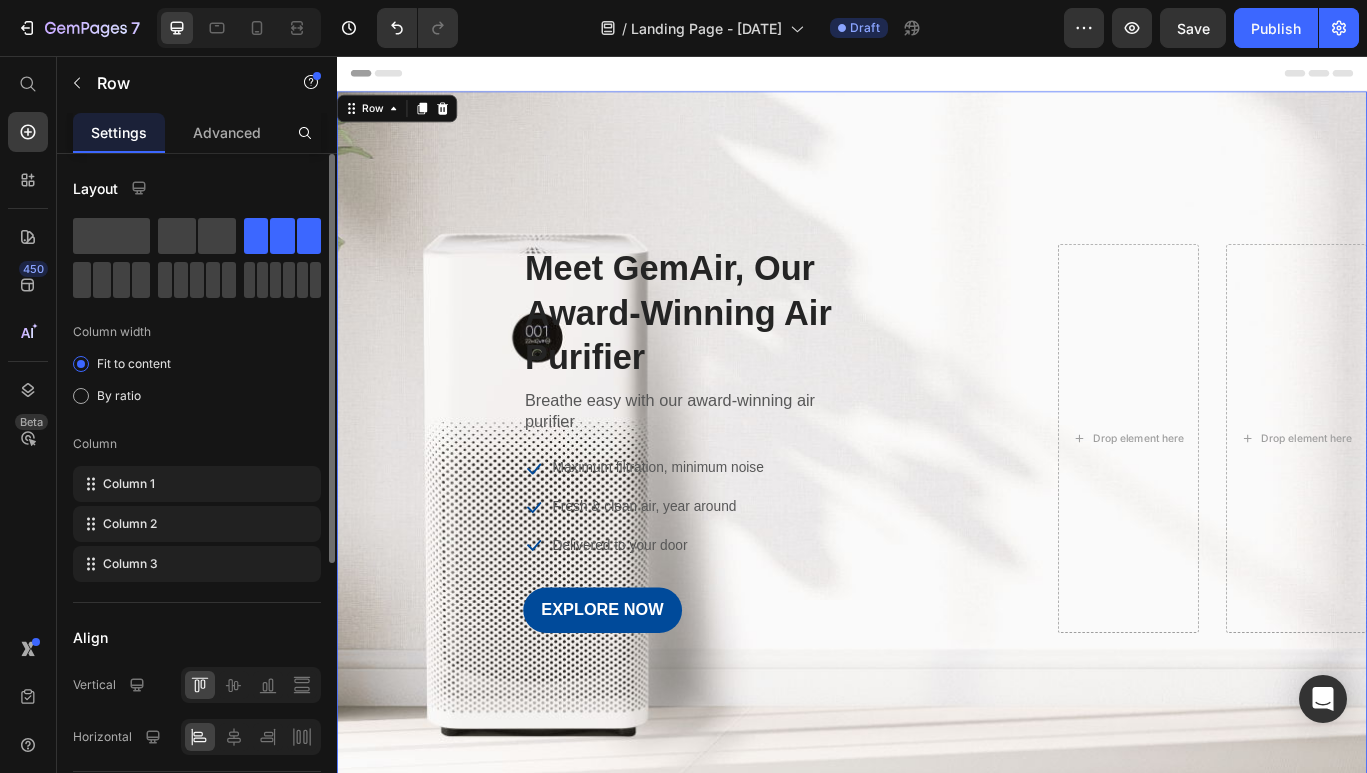 click 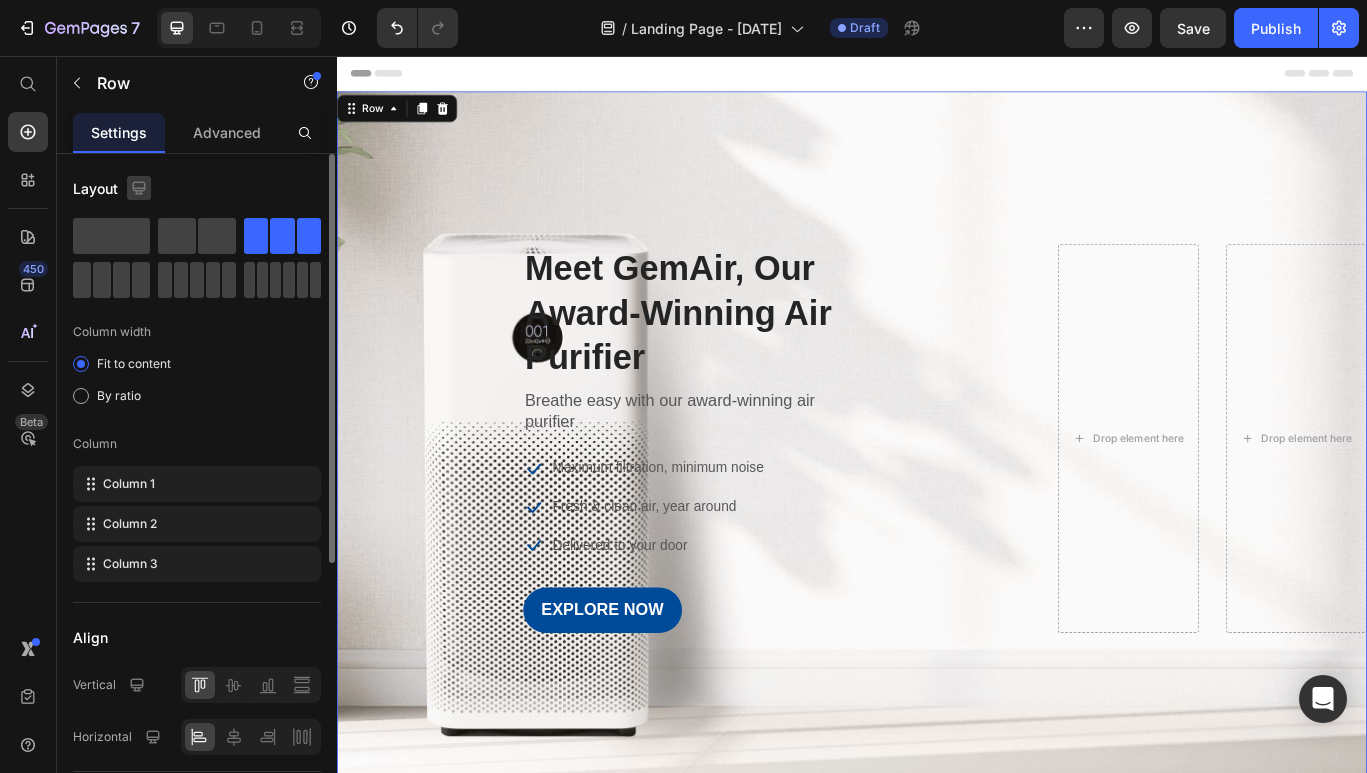 click 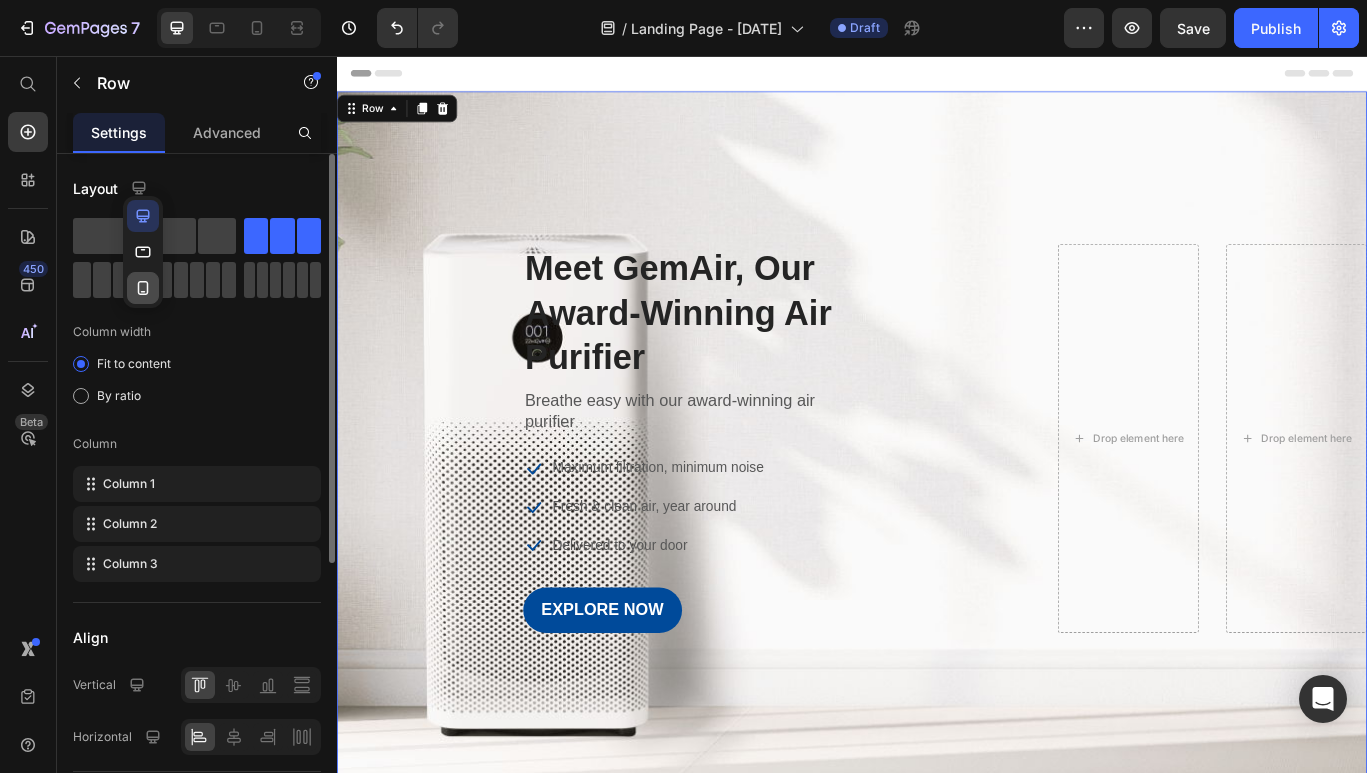 click 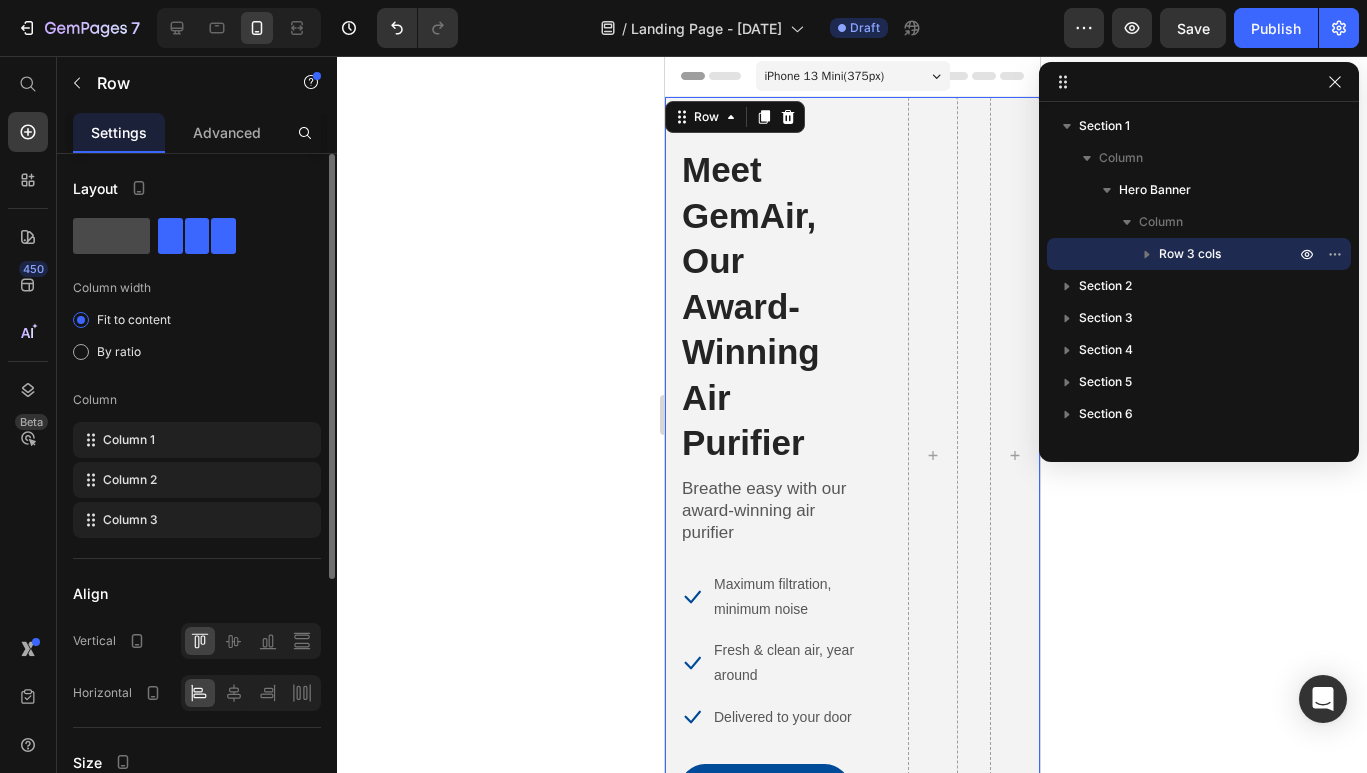 click 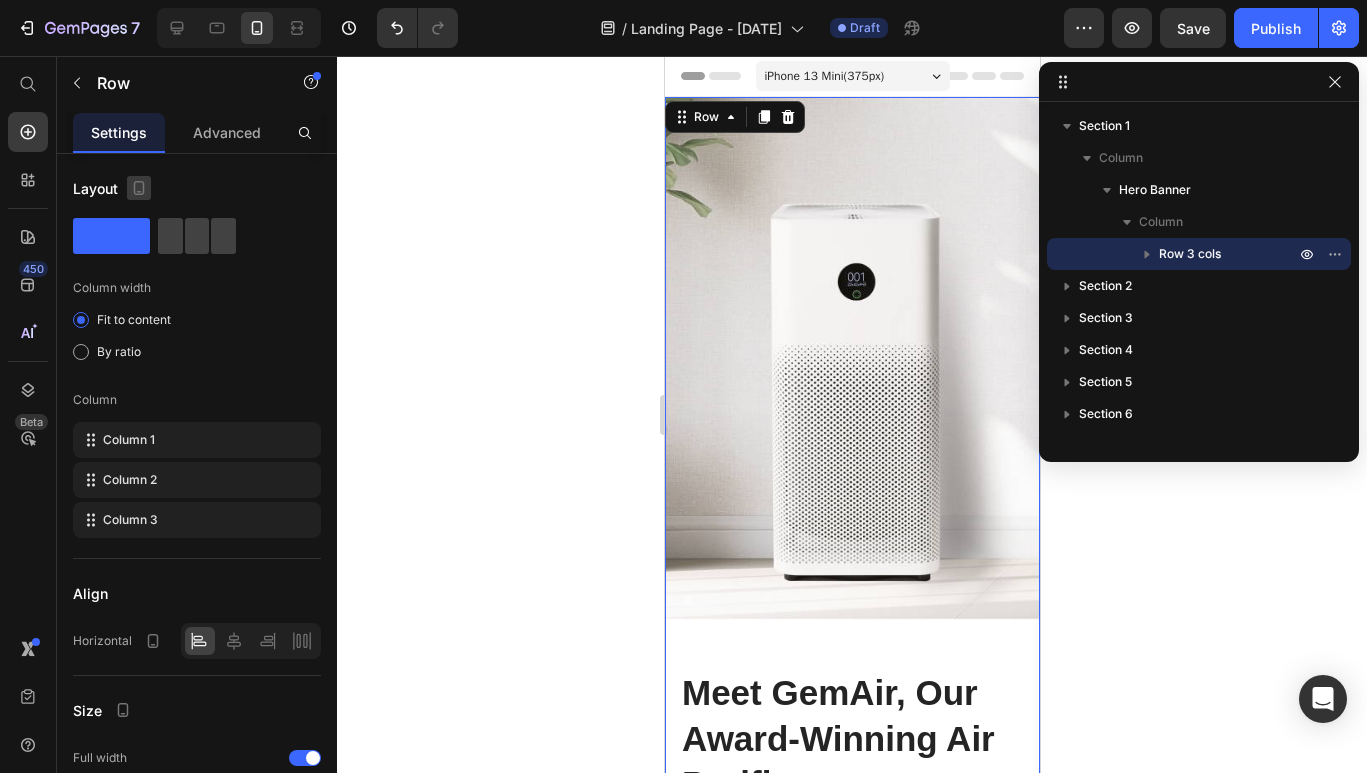 click 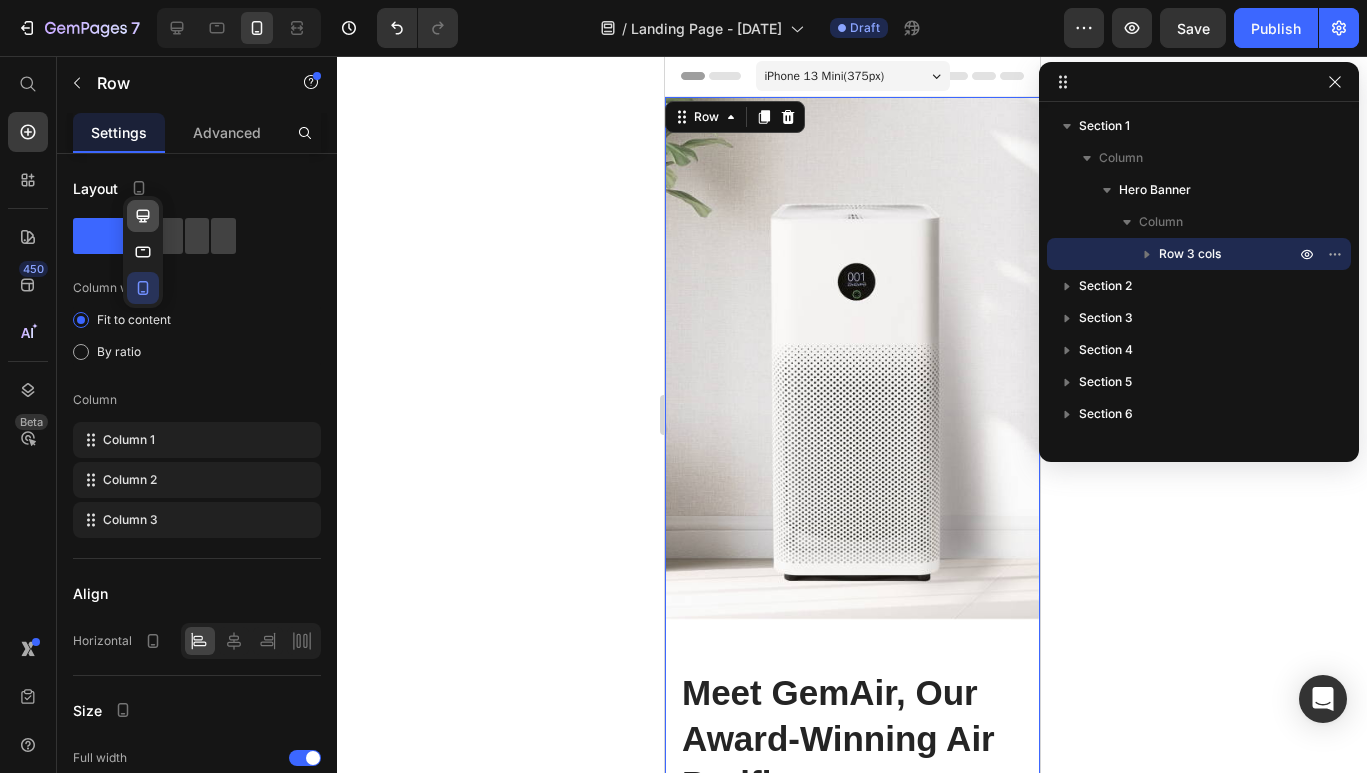 click 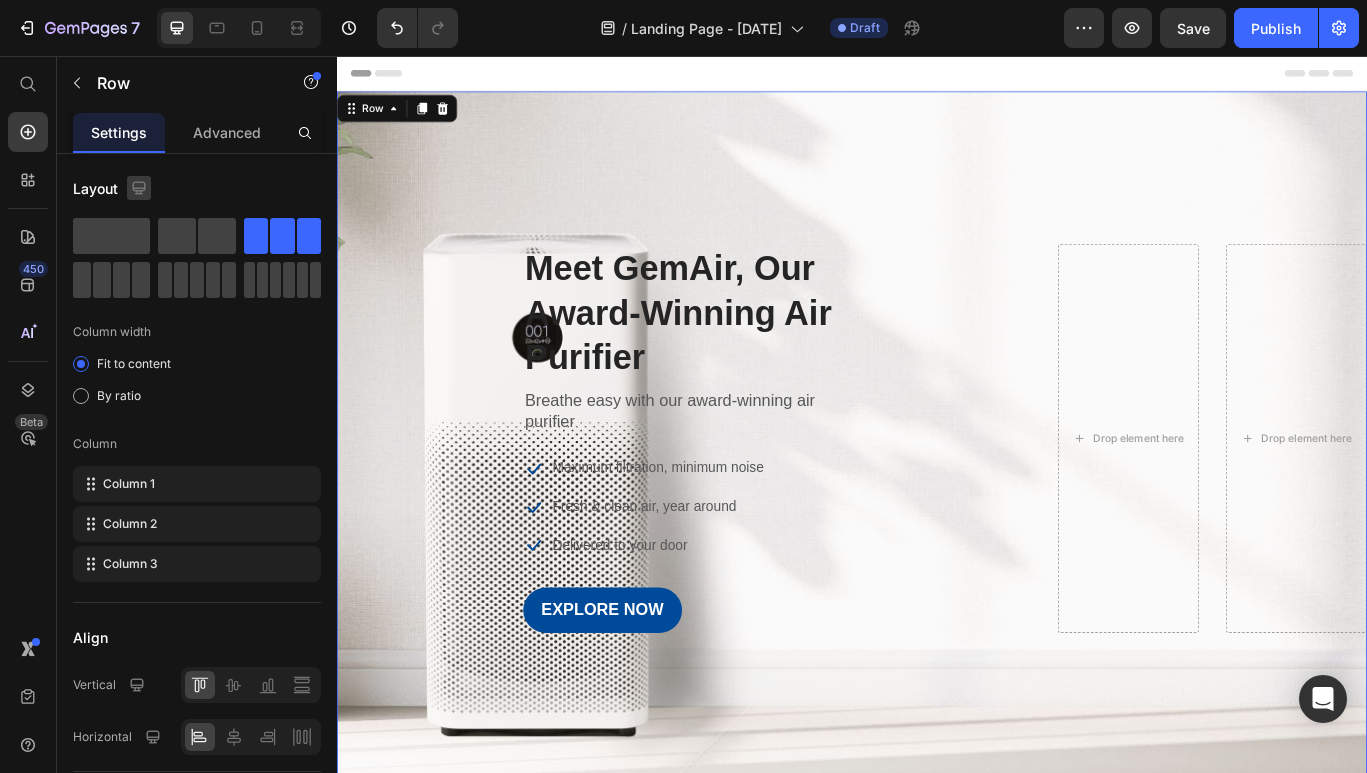 click 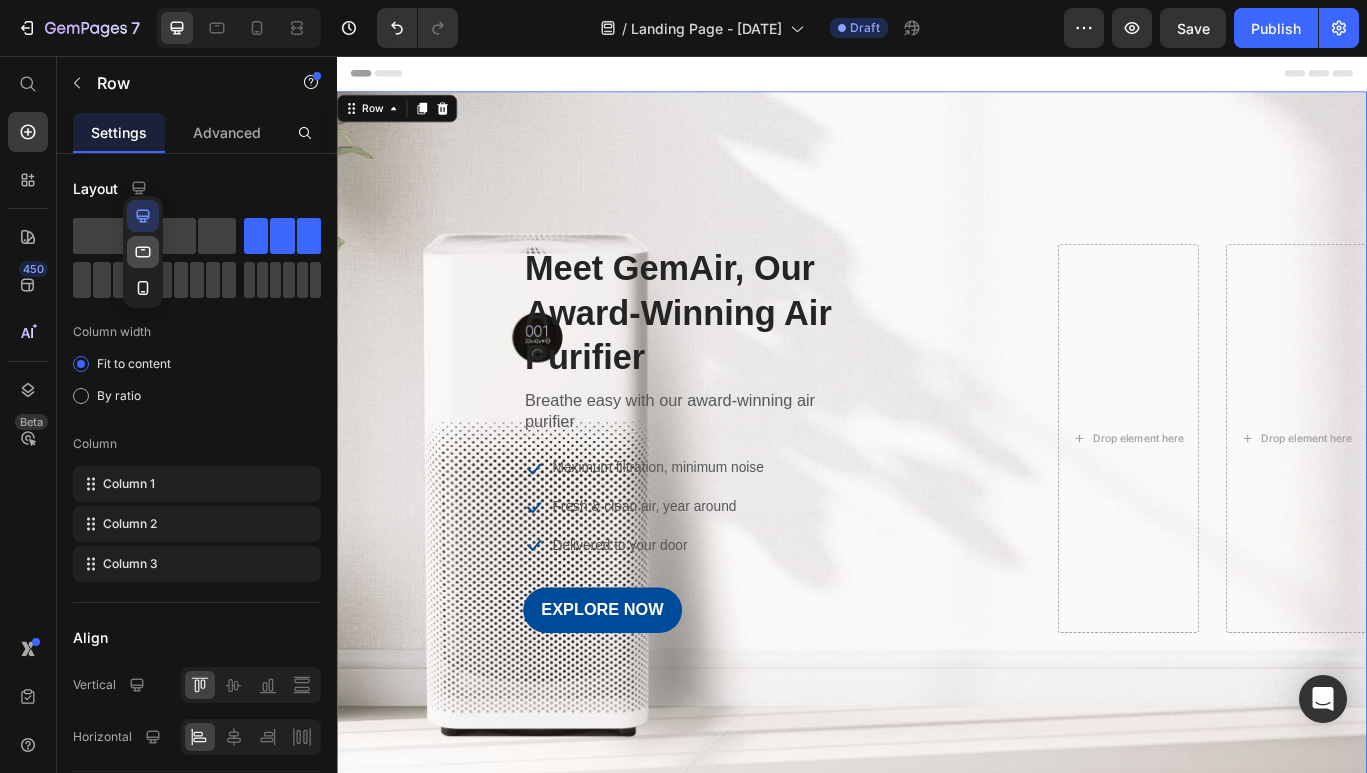 click 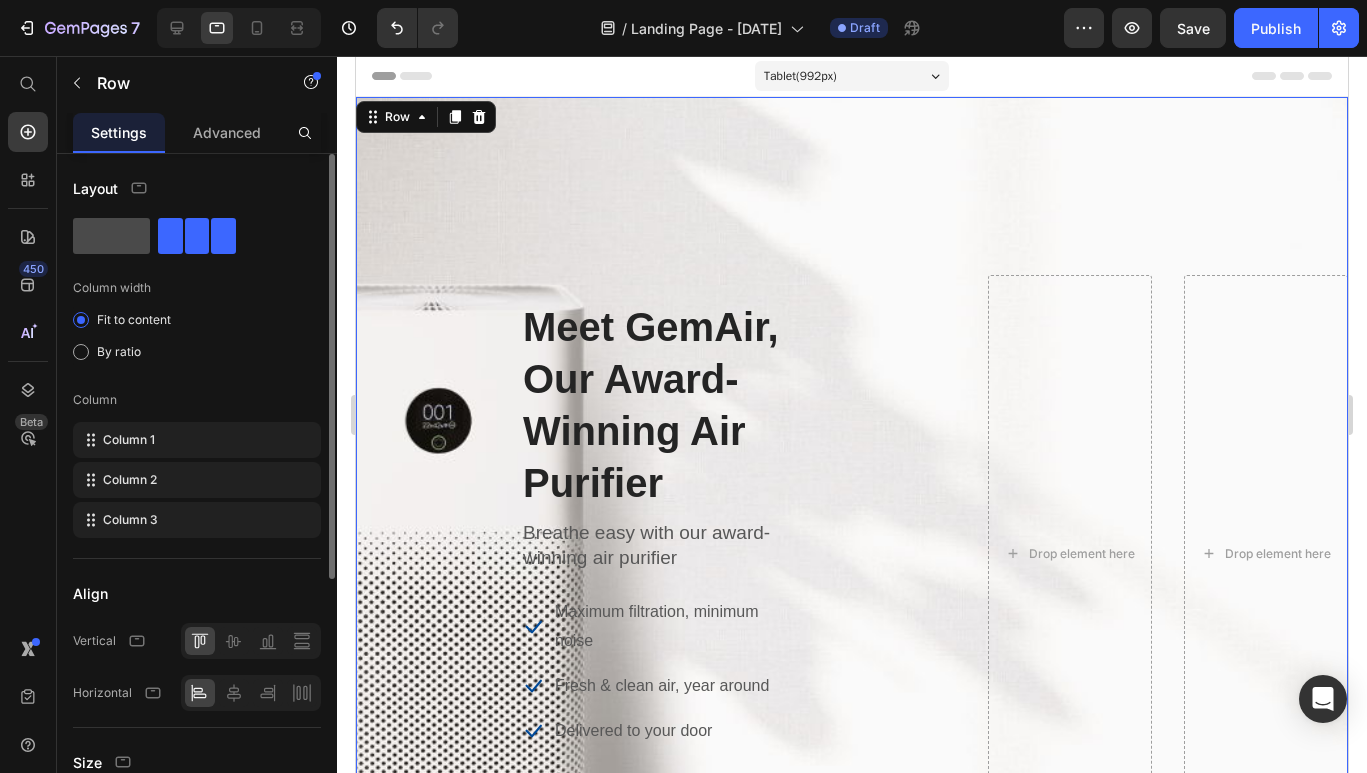 click 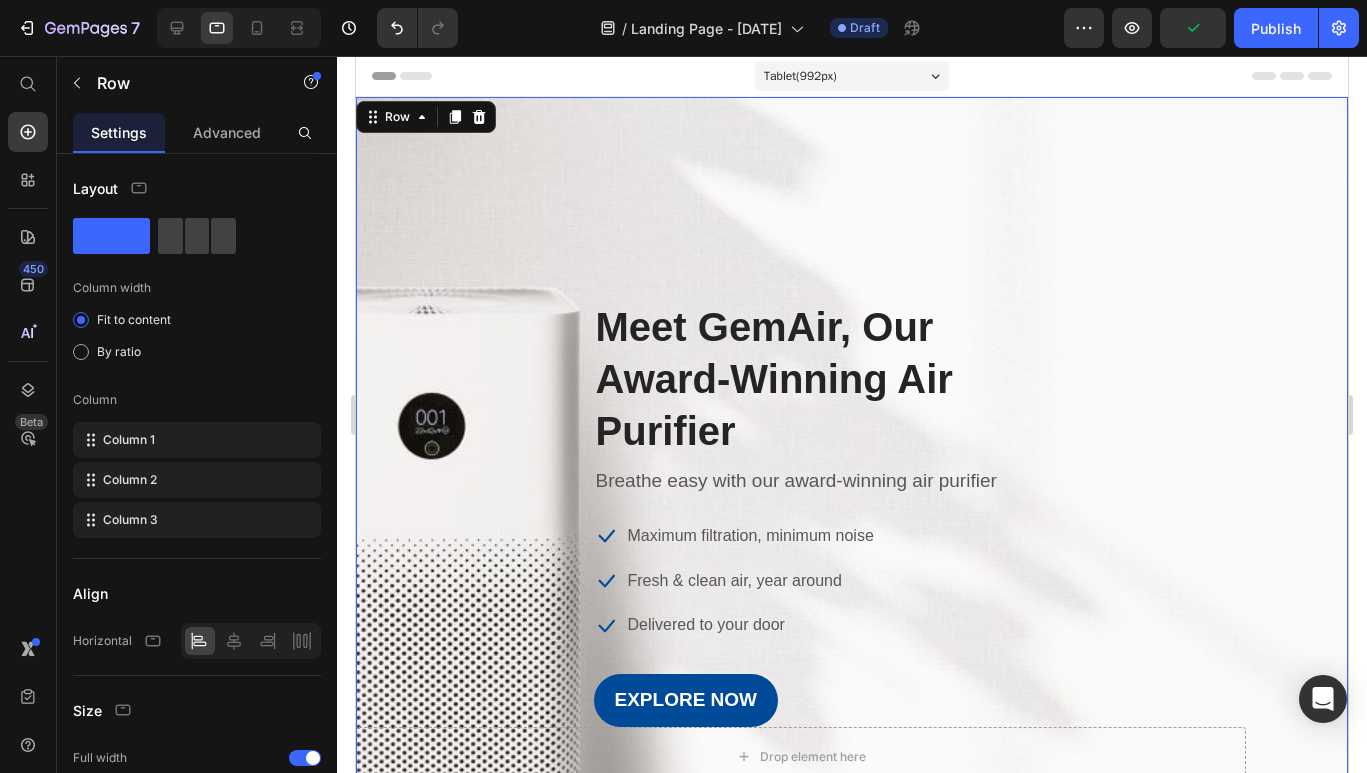 click on "Tablet  ( 992 px)" at bounding box center [852, 76] 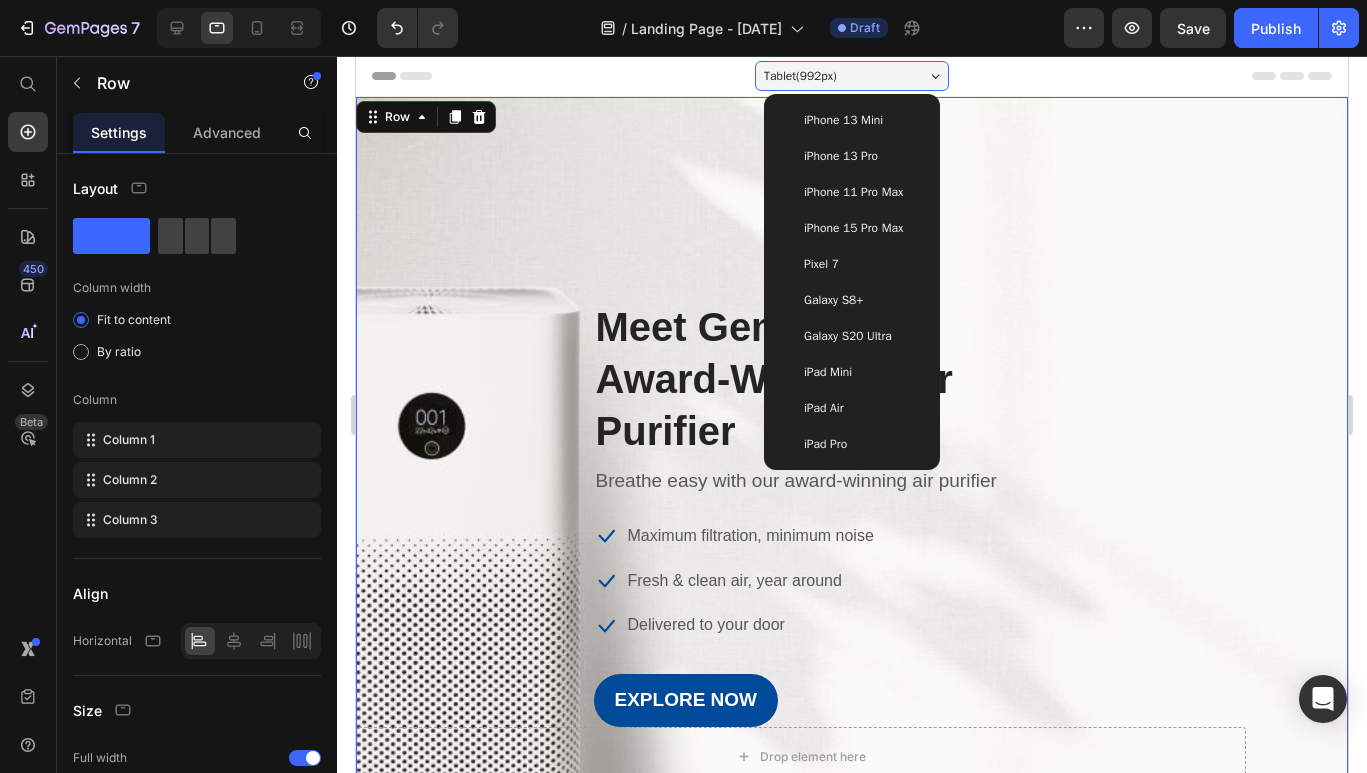 click on "iPad Air" at bounding box center (852, 408) 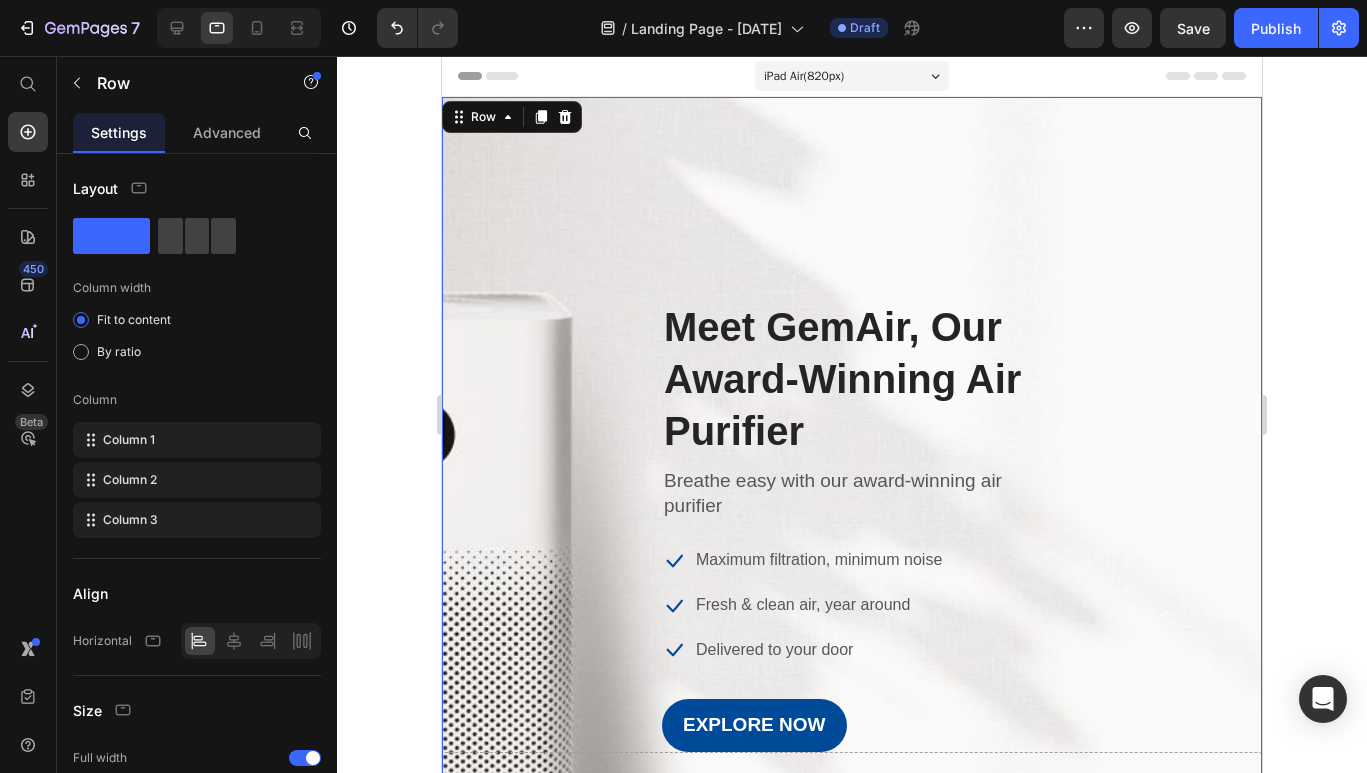click on "iPad Air  ( 820 px)" at bounding box center (852, 76) 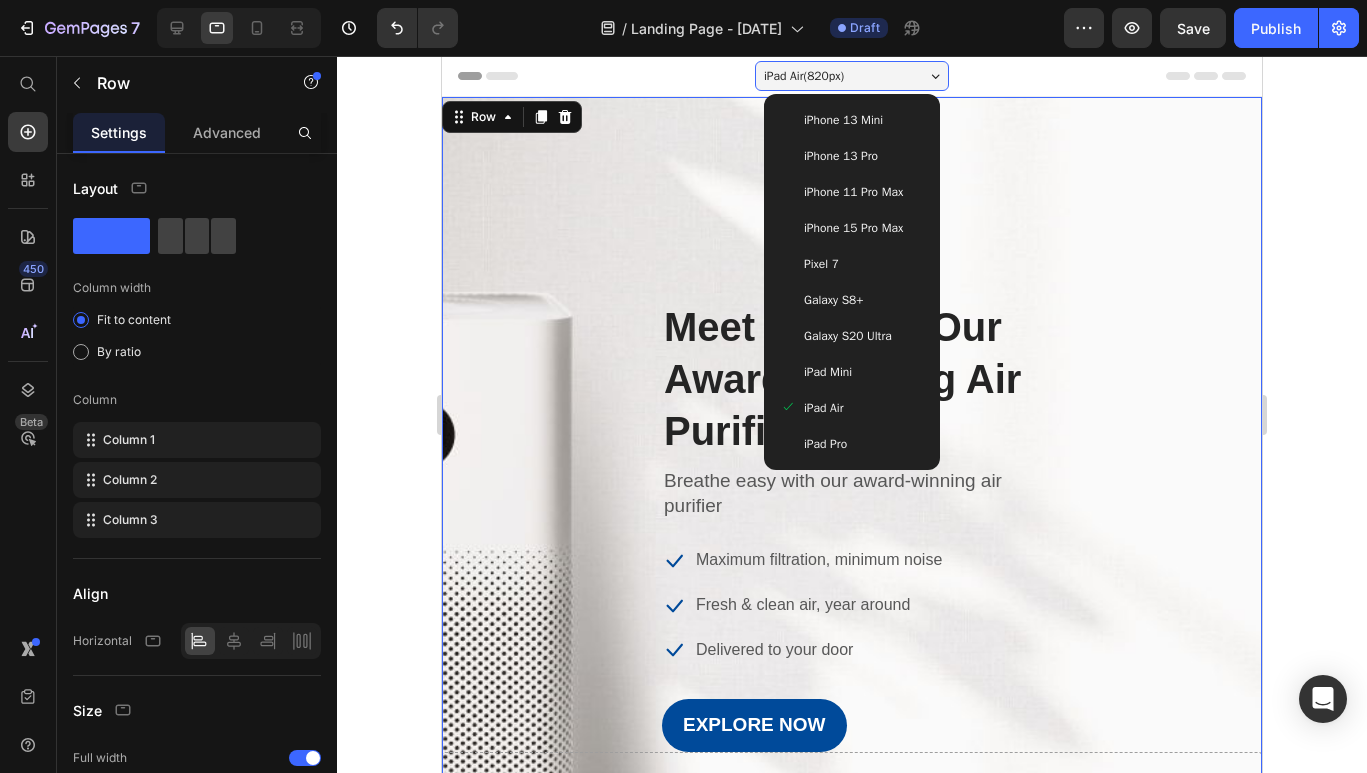 click on "iPad Mini" at bounding box center (828, 372) 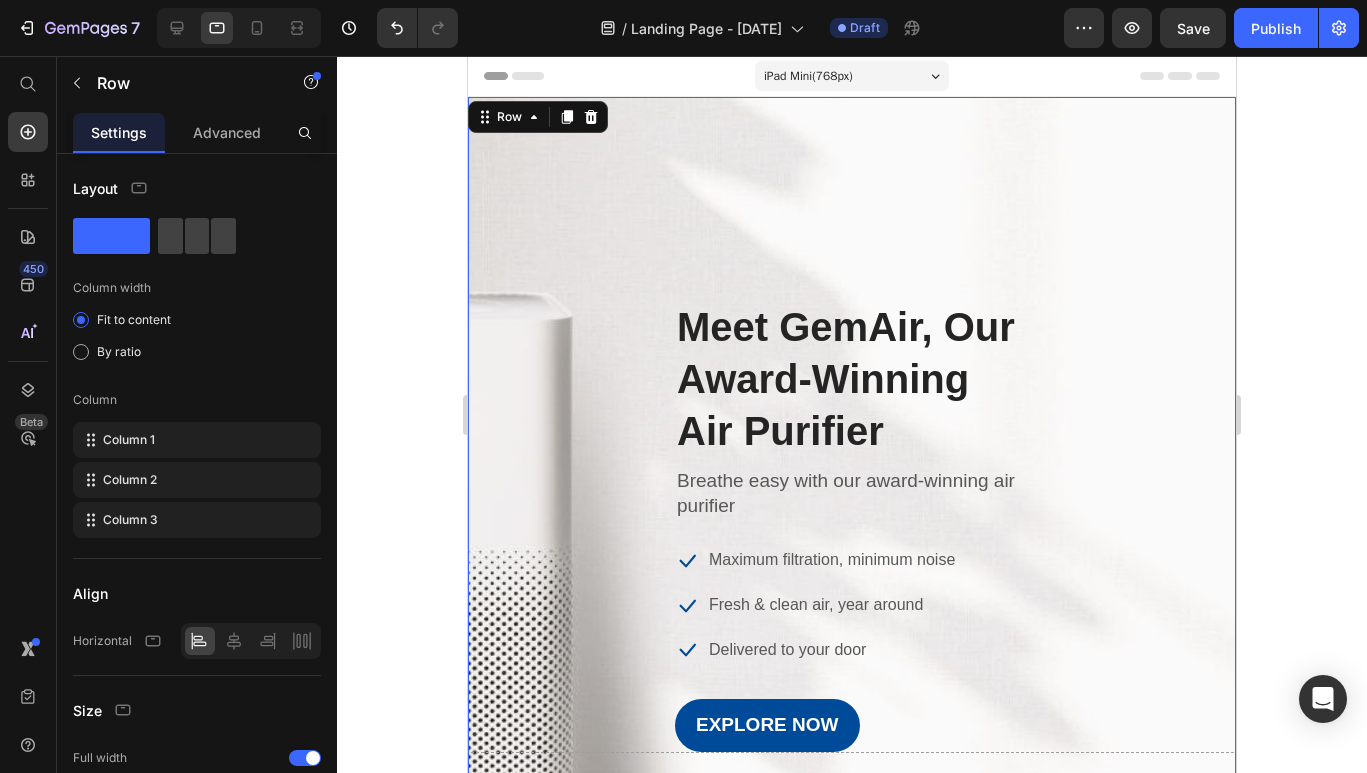 click on "iPad Mini  ( 768 px)" at bounding box center [852, 76] 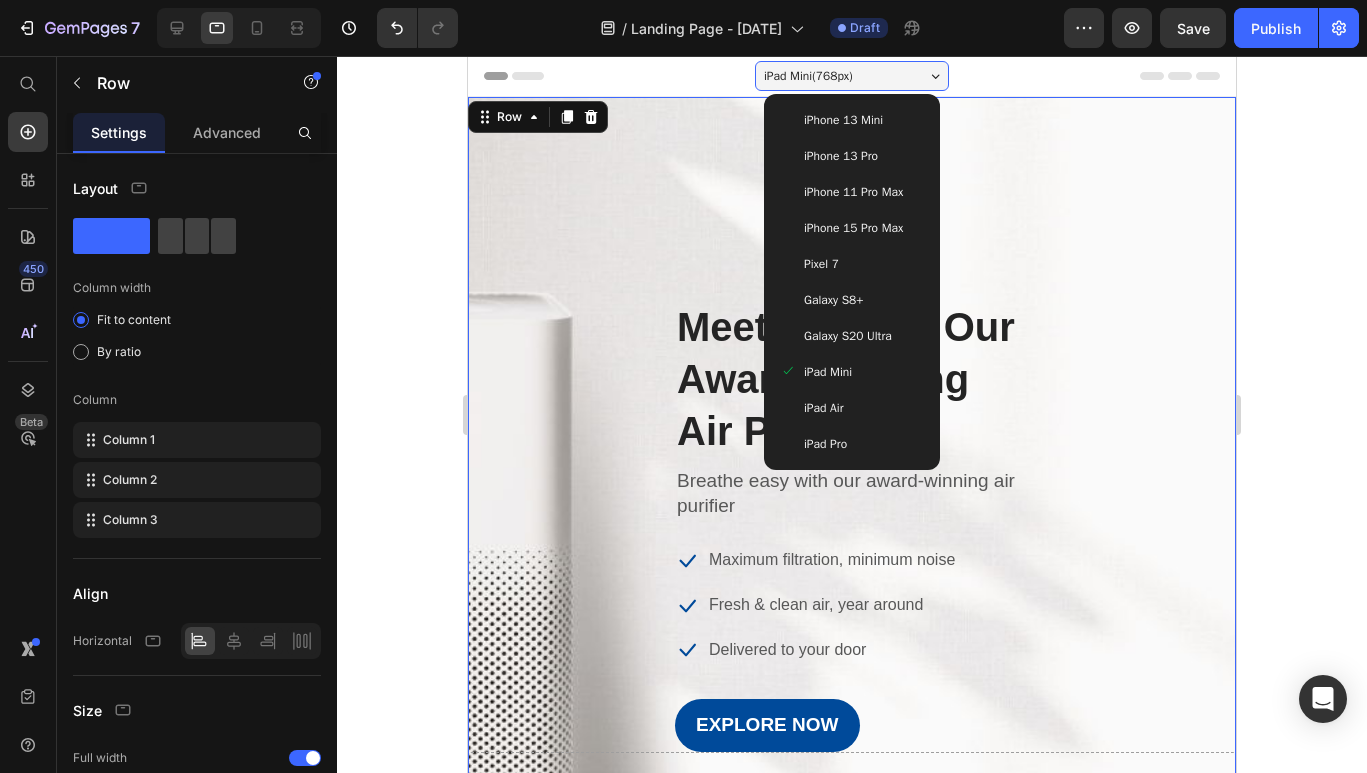 click on "iPad Pro" at bounding box center (825, 444) 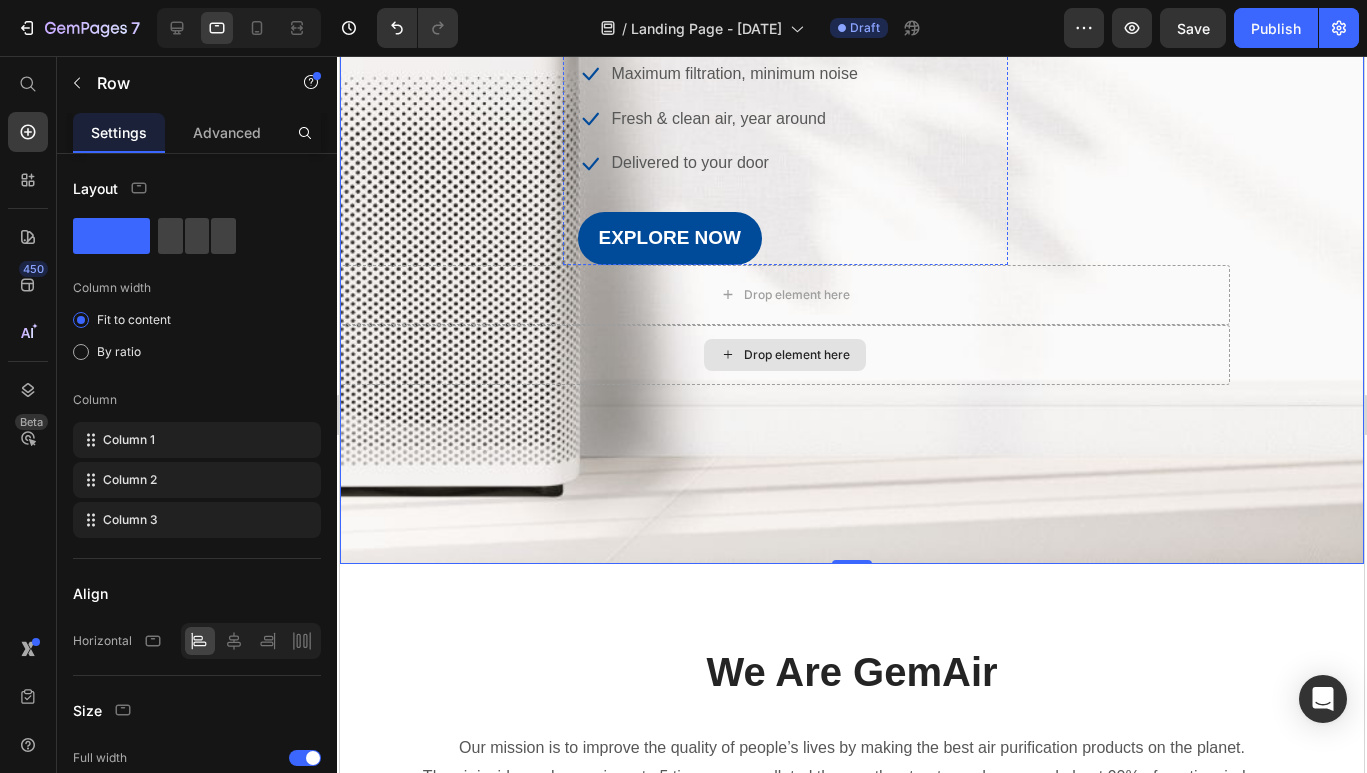 scroll, scrollTop: 475, scrollLeft: 0, axis: vertical 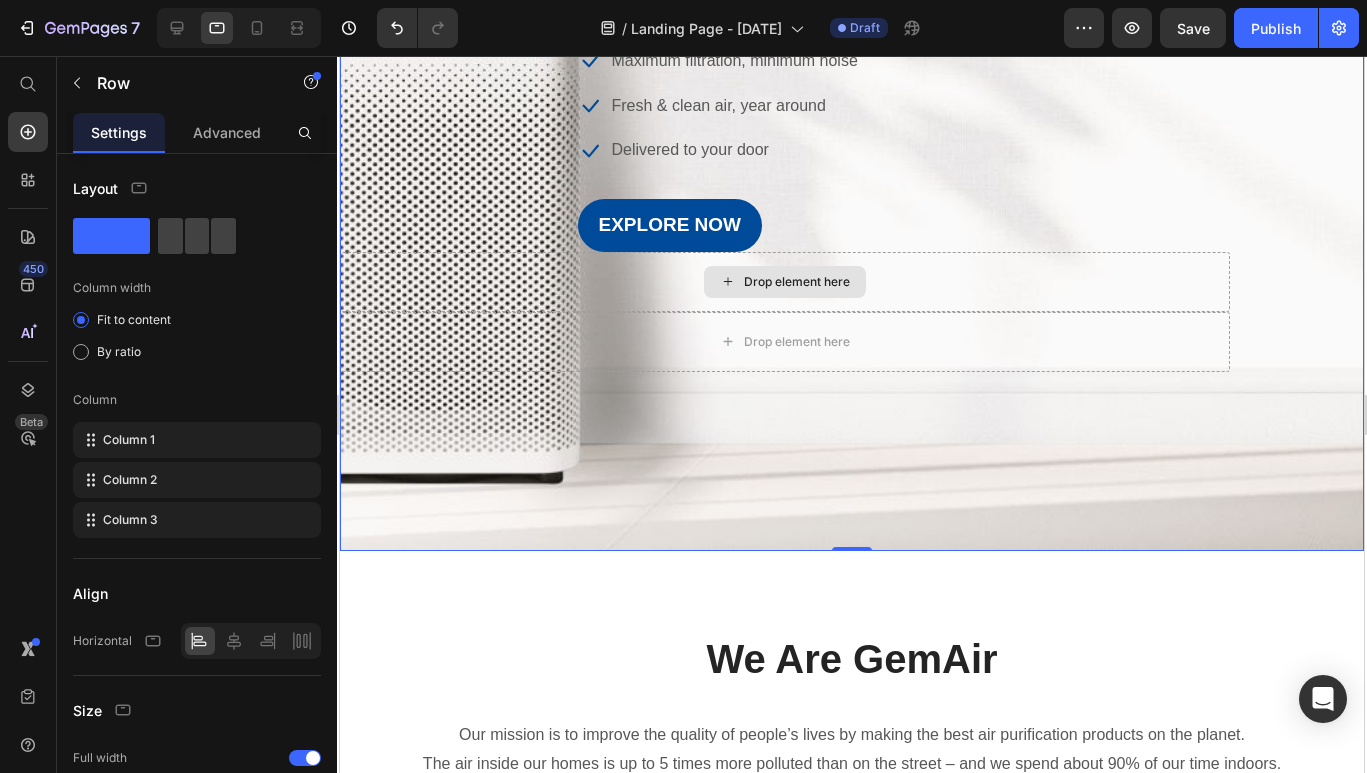click on "Drop element here" at bounding box center [785, 282] 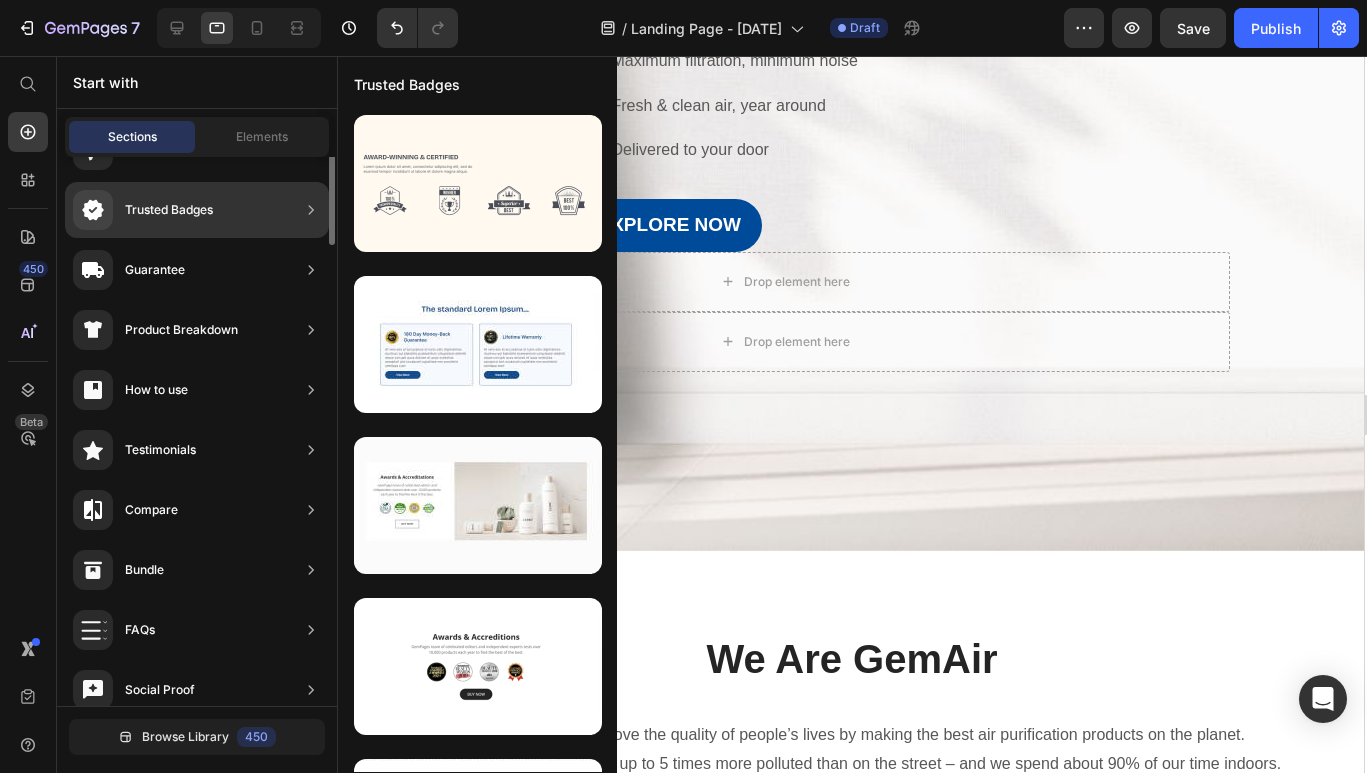 scroll, scrollTop: 0, scrollLeft: 0, axis: both 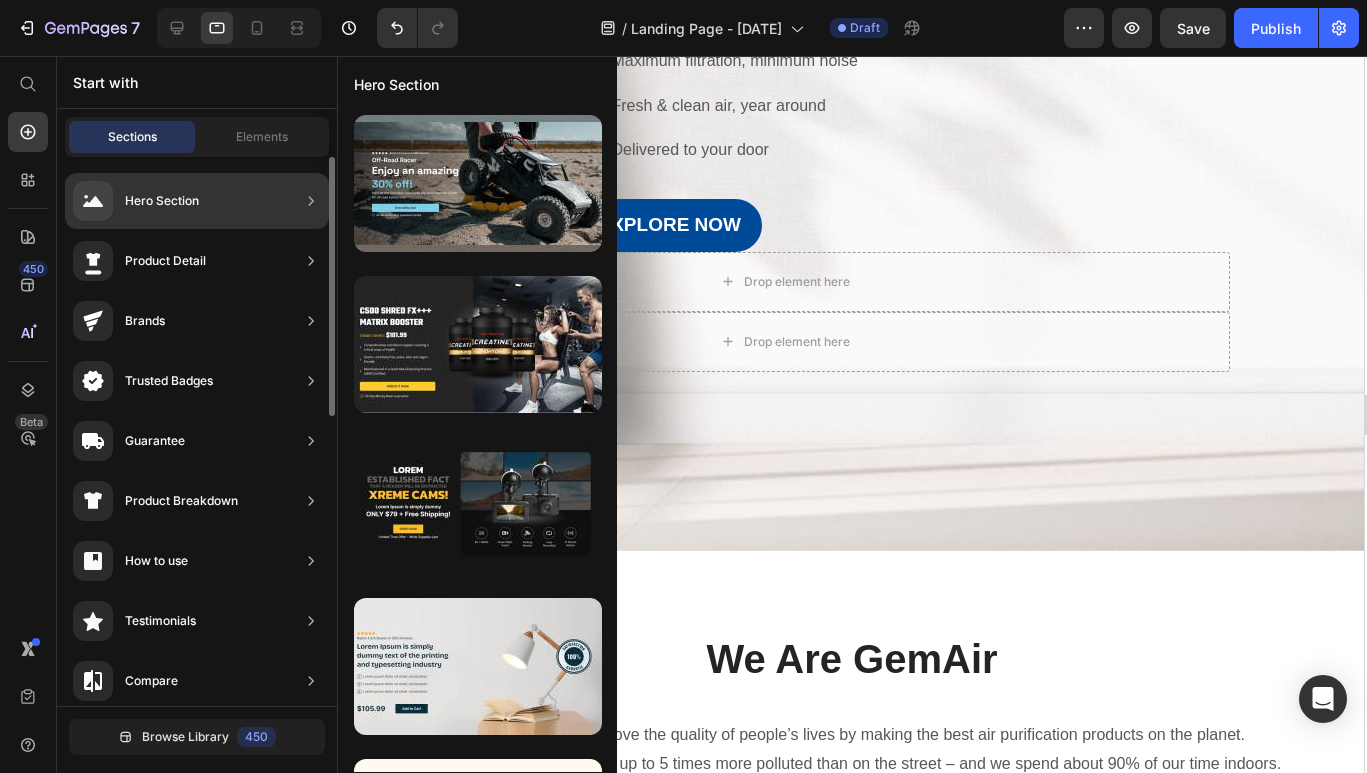 click on "Hero Section" at bounding box center [136, 201] 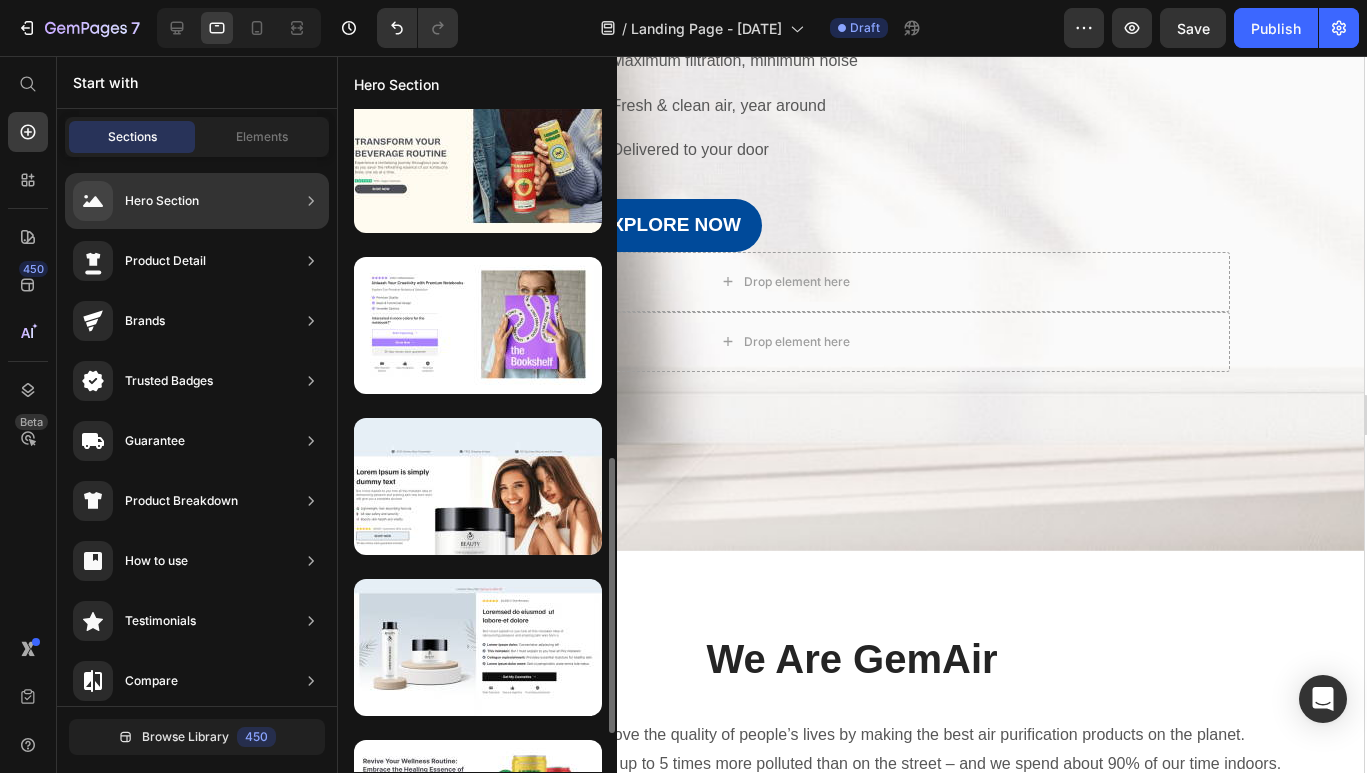 scroll, scrollTop: 860, scrollLeft: 0, axis: vertical 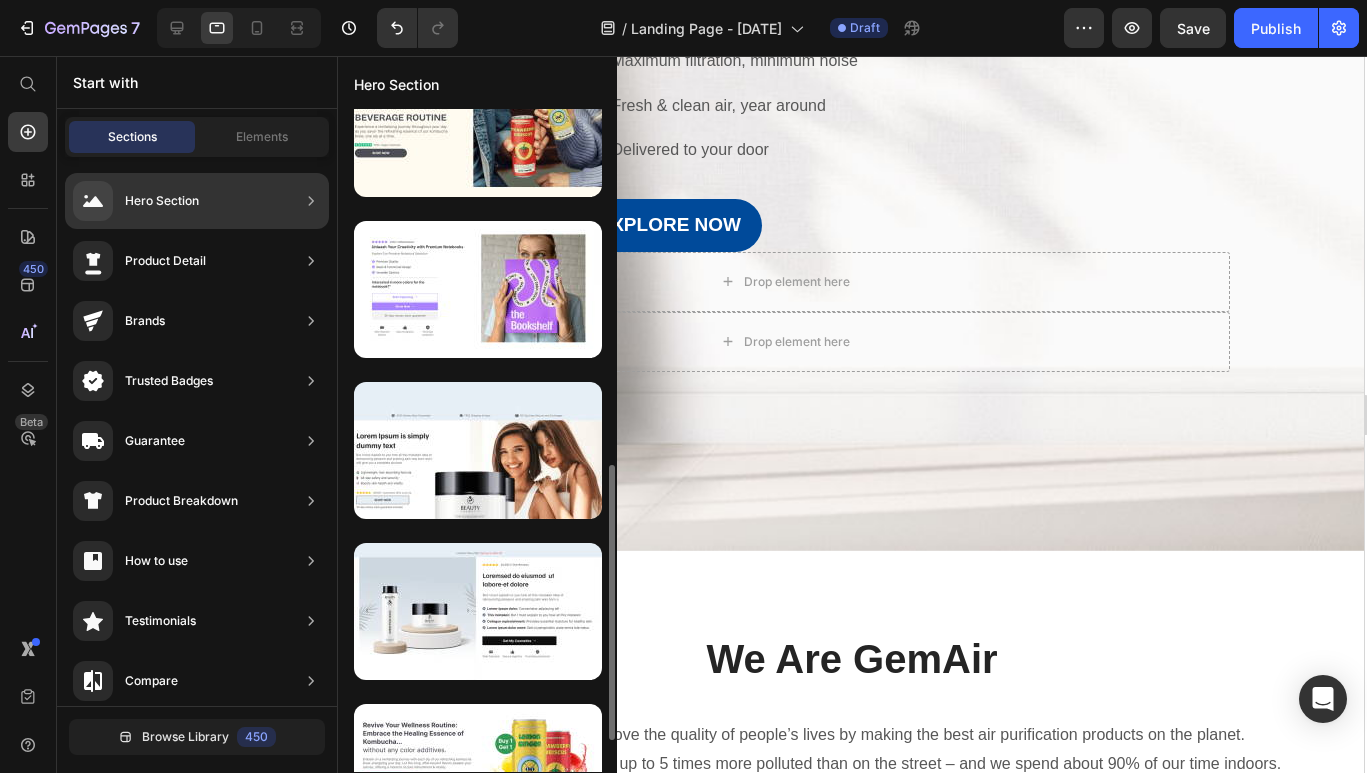 click at bounding box center (478, 289) 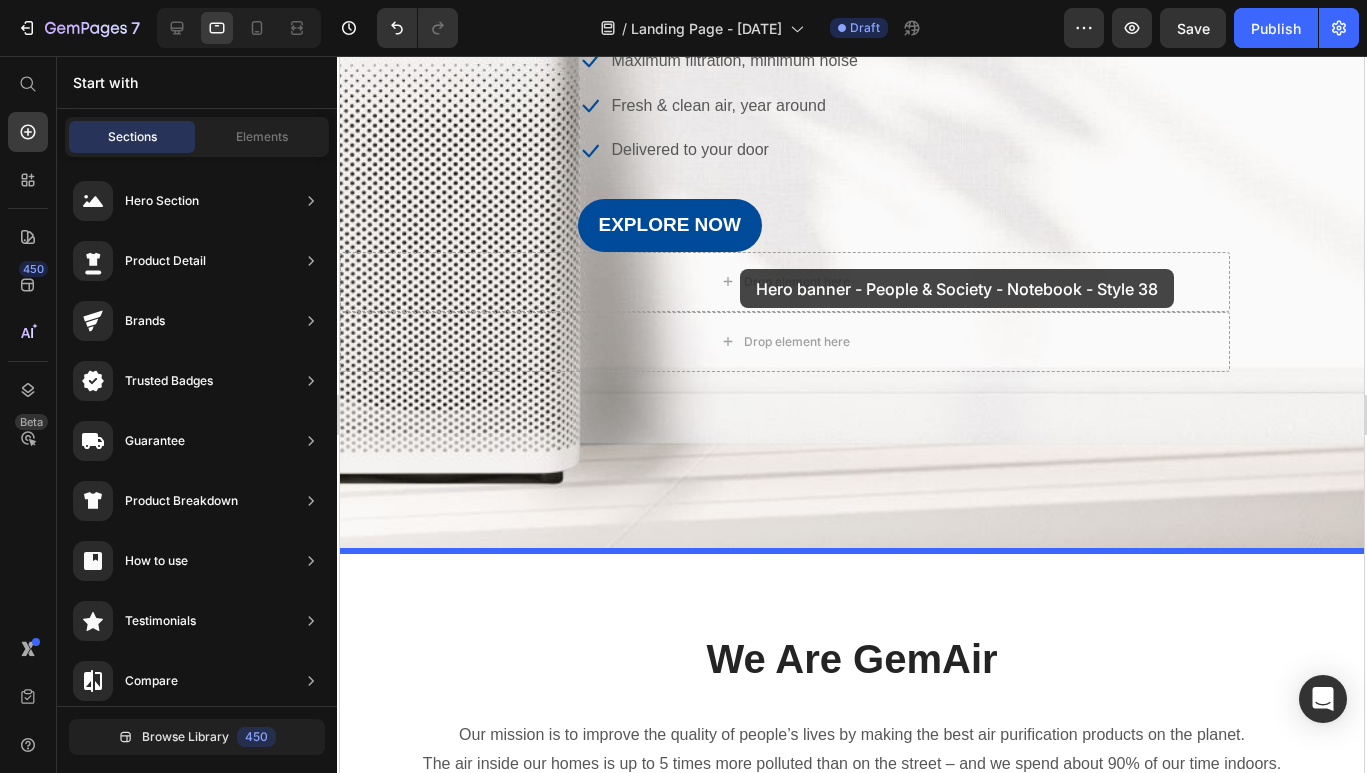 drag, startPoint x: 812, startPoint y: 362, endPoint x: 739, endPoint y: 268, distance: 119.01681 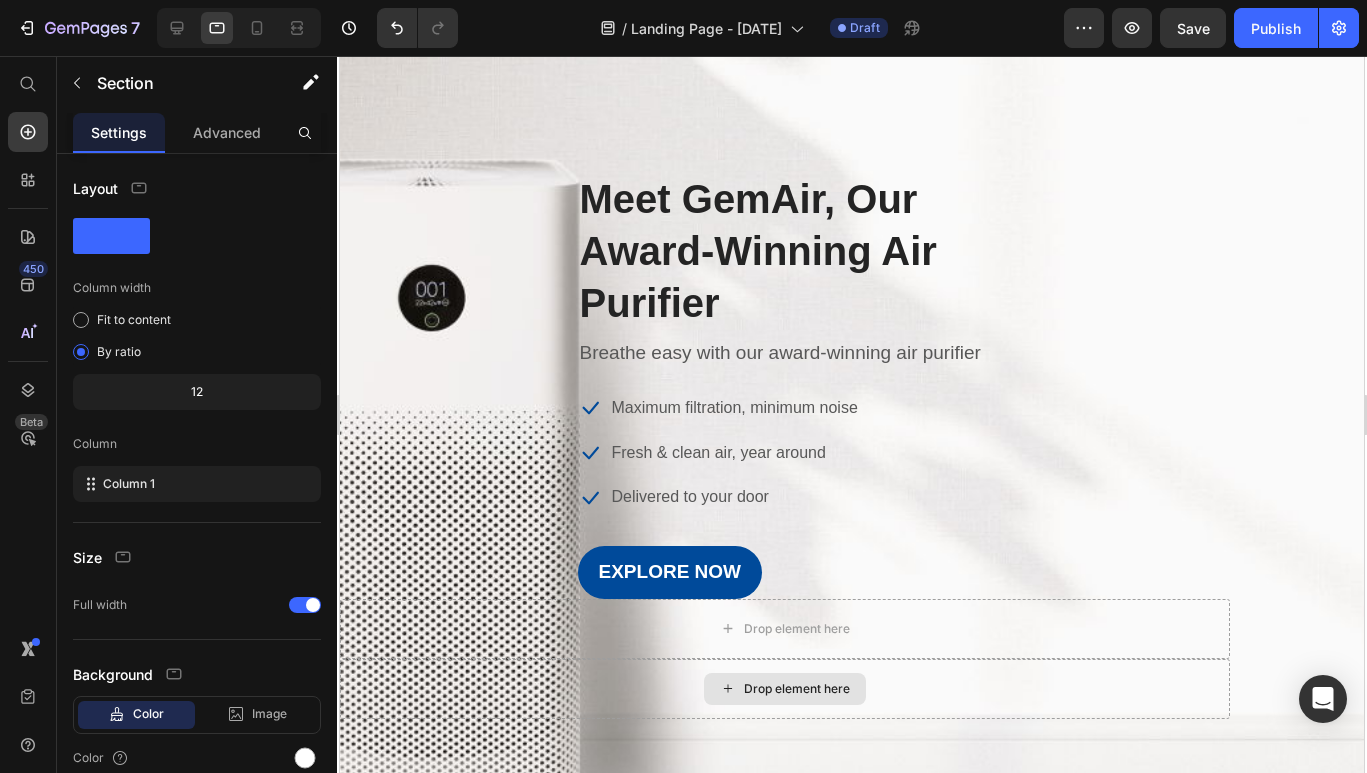 scroll, scrollTop: 0, scrollLeft: 0, axis: both 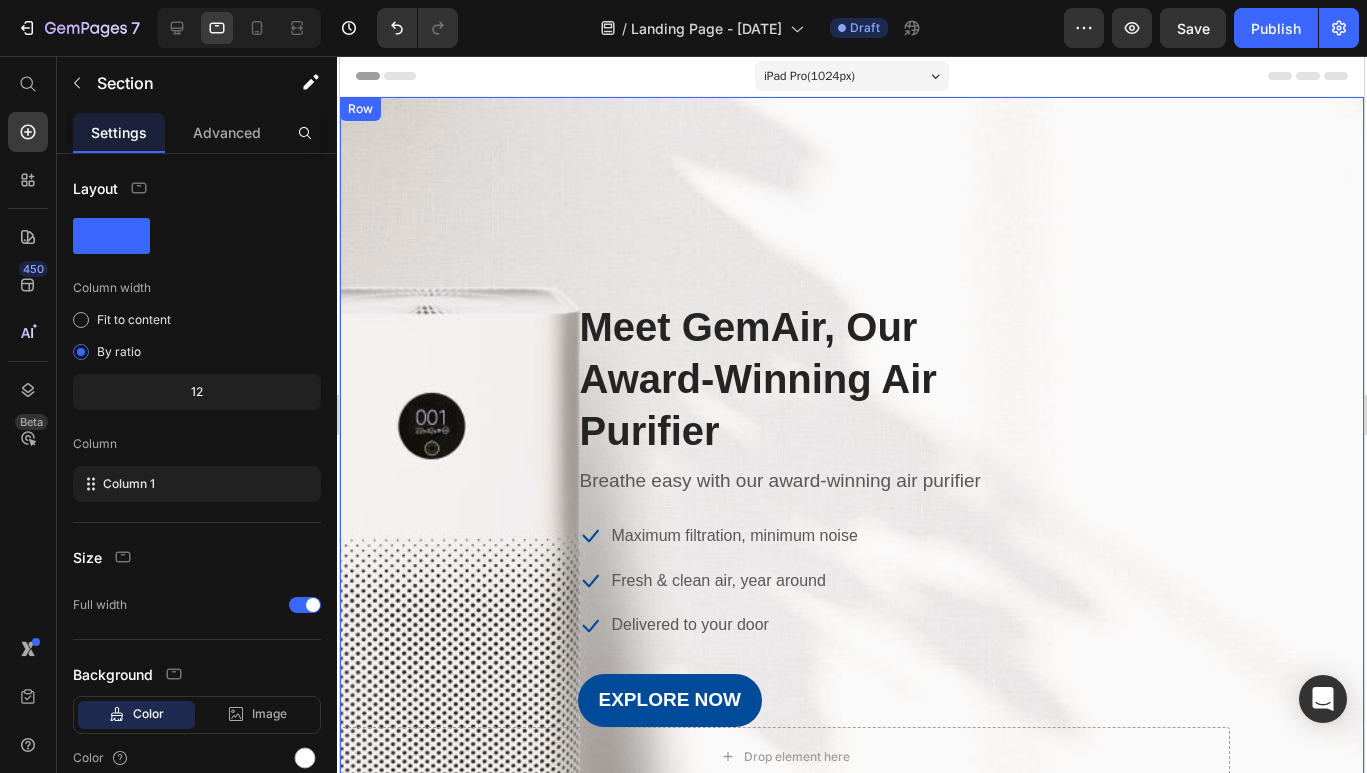 click on "Image Meet GemAir, Our Award-Winning Air Purifier Heading Breathe easy with our award-winning air purifier Text block                Icon Maximum filtration, minimum noise Text block                Icon Fresh & clean air, year around Text block                Icon Delivered to your door Text block Icon List EXPLORE  NOW Button Row
Drop element here
Drop element here Row" at bounding box center (852, 561) 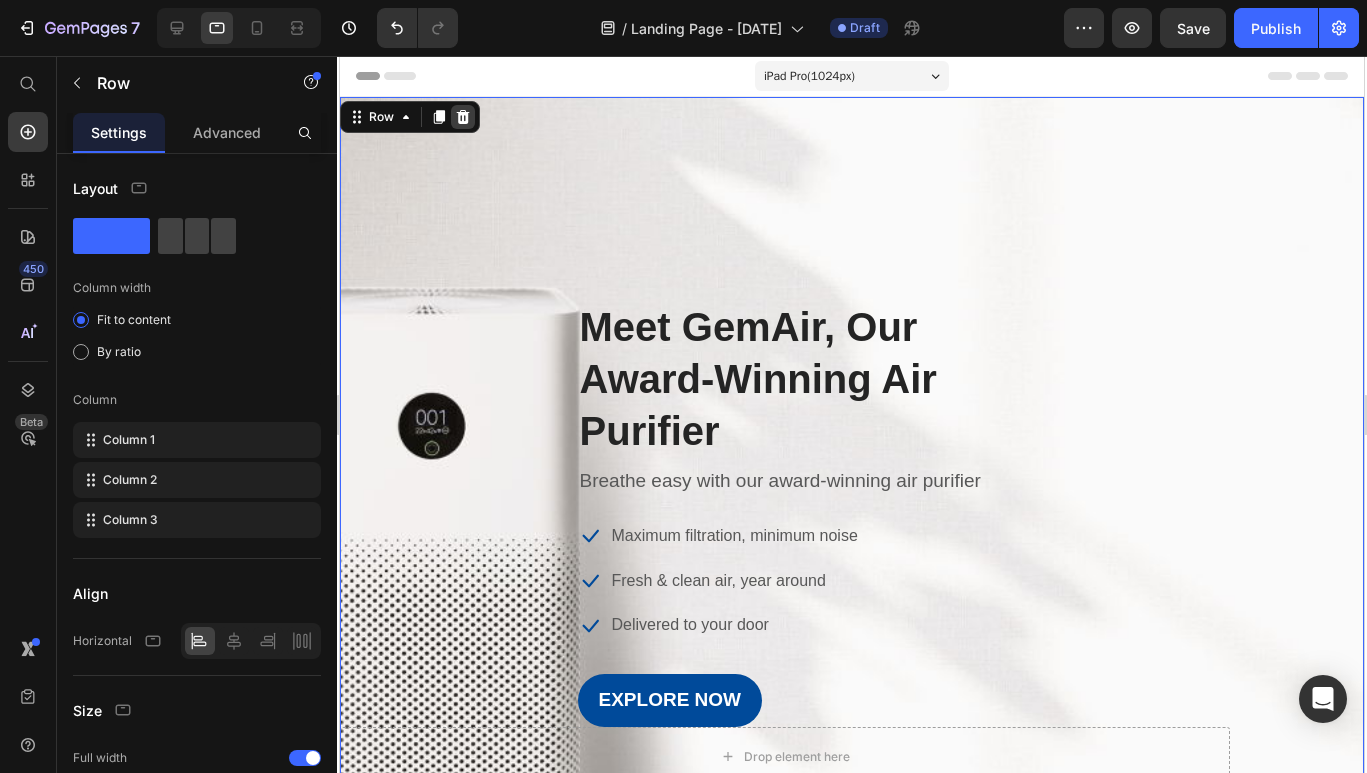 click 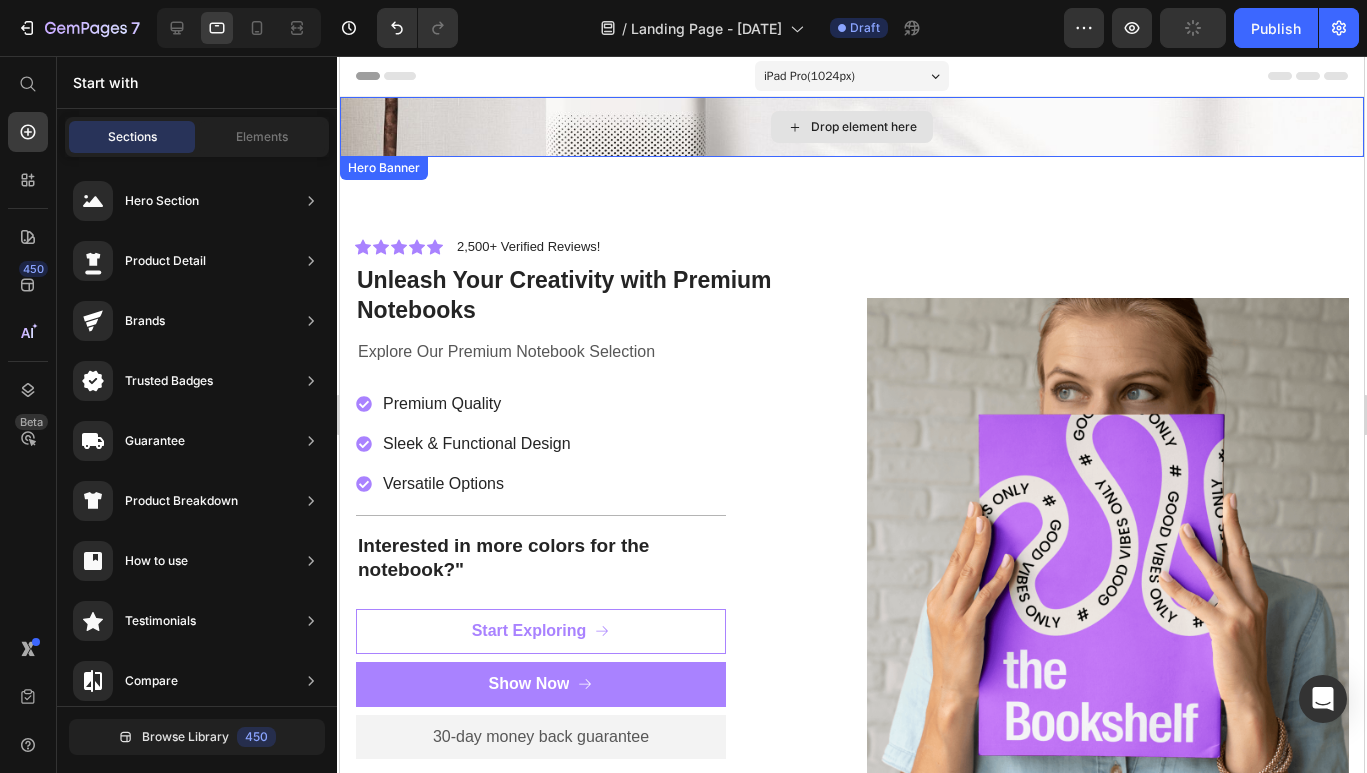 click on "Drop element here" at bounding box center [852, 127] 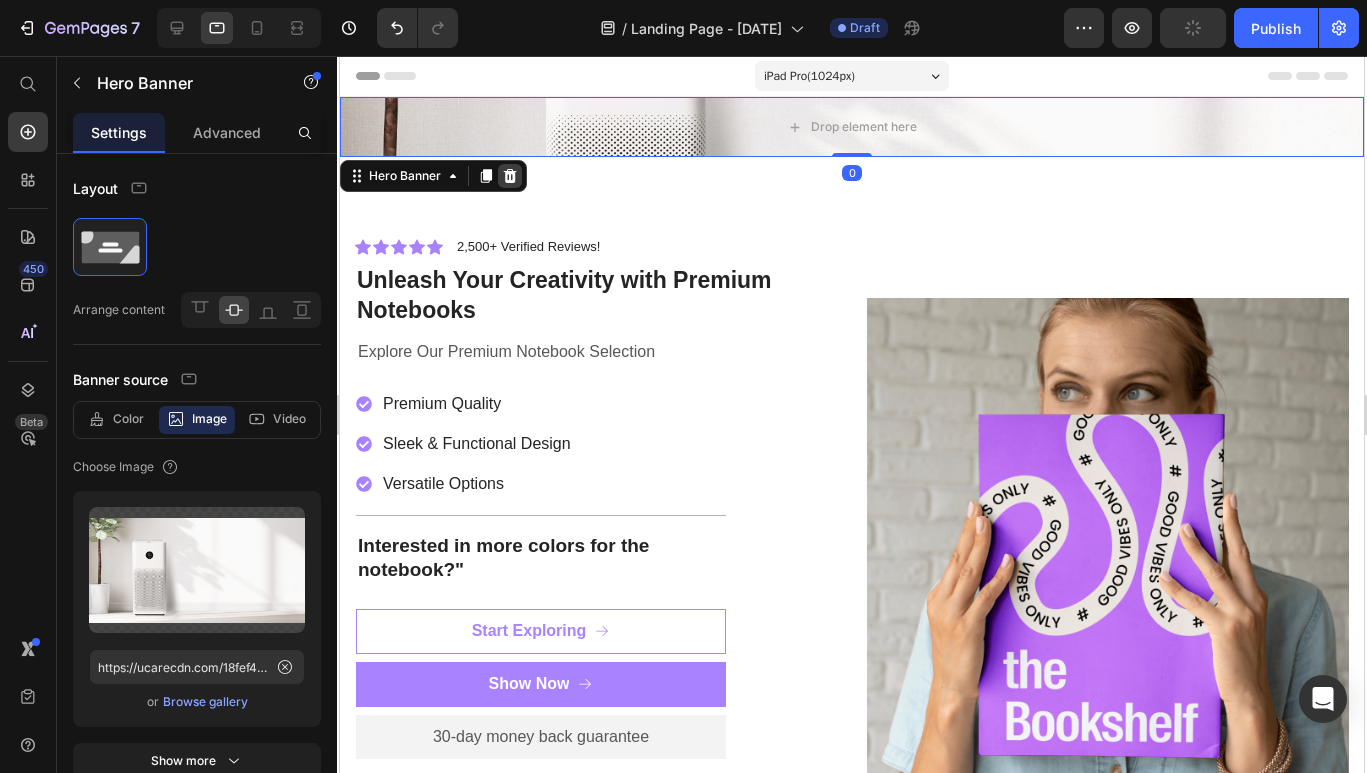click 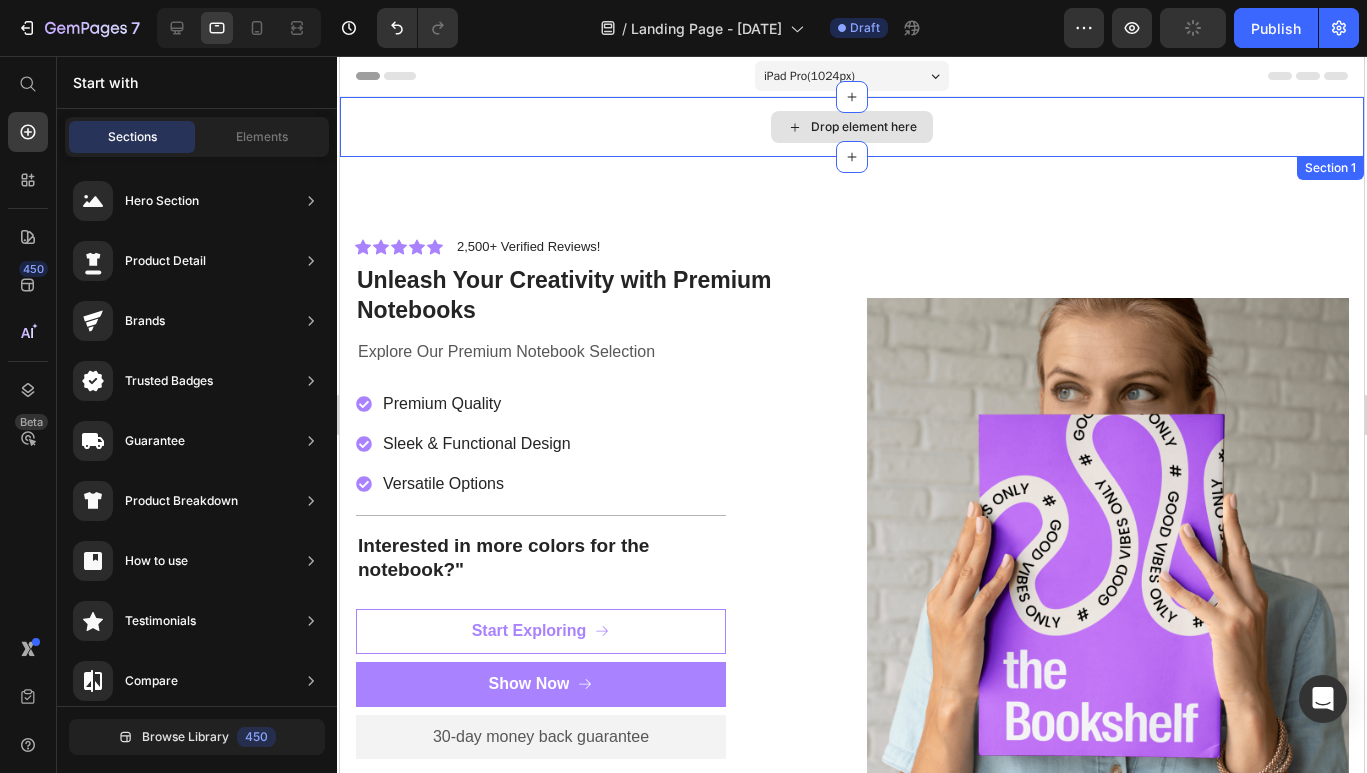 click on "Drop element here" at bounding box center [852, 127] 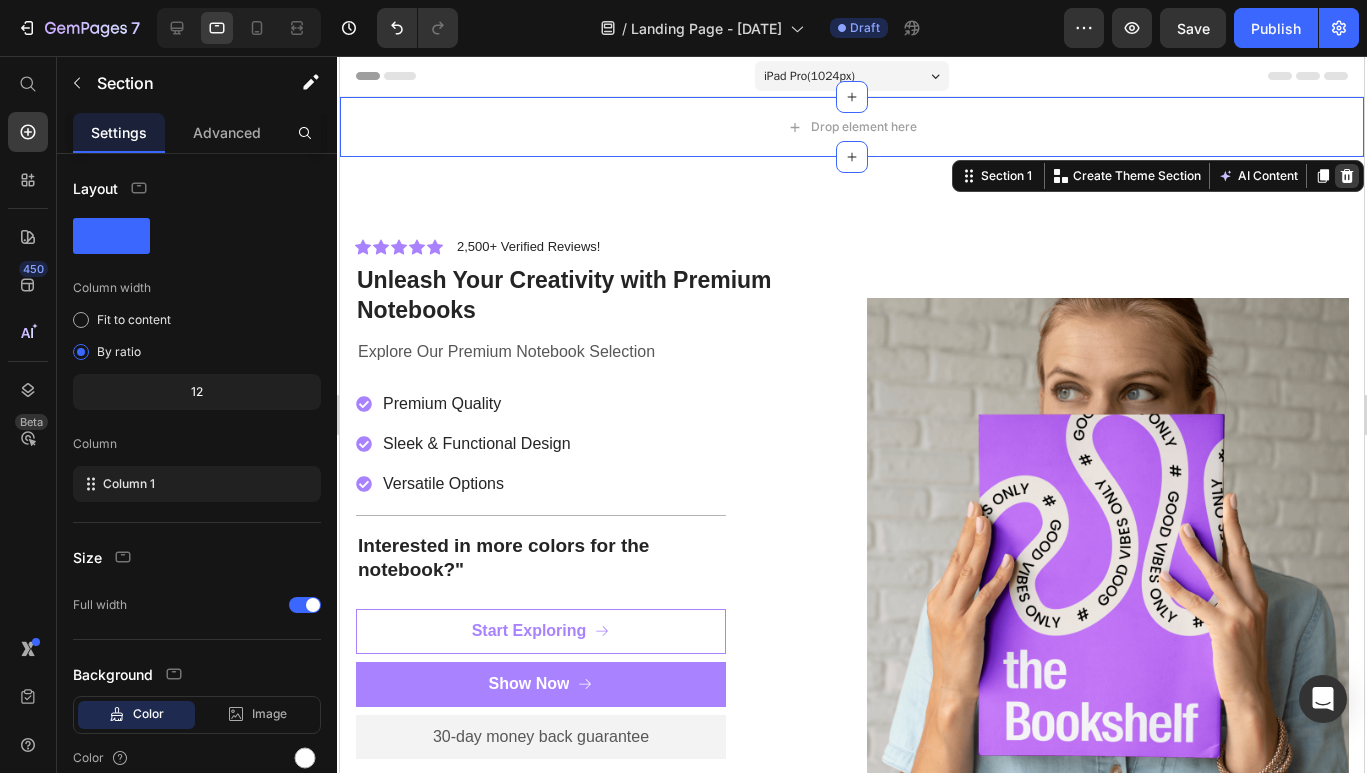 click 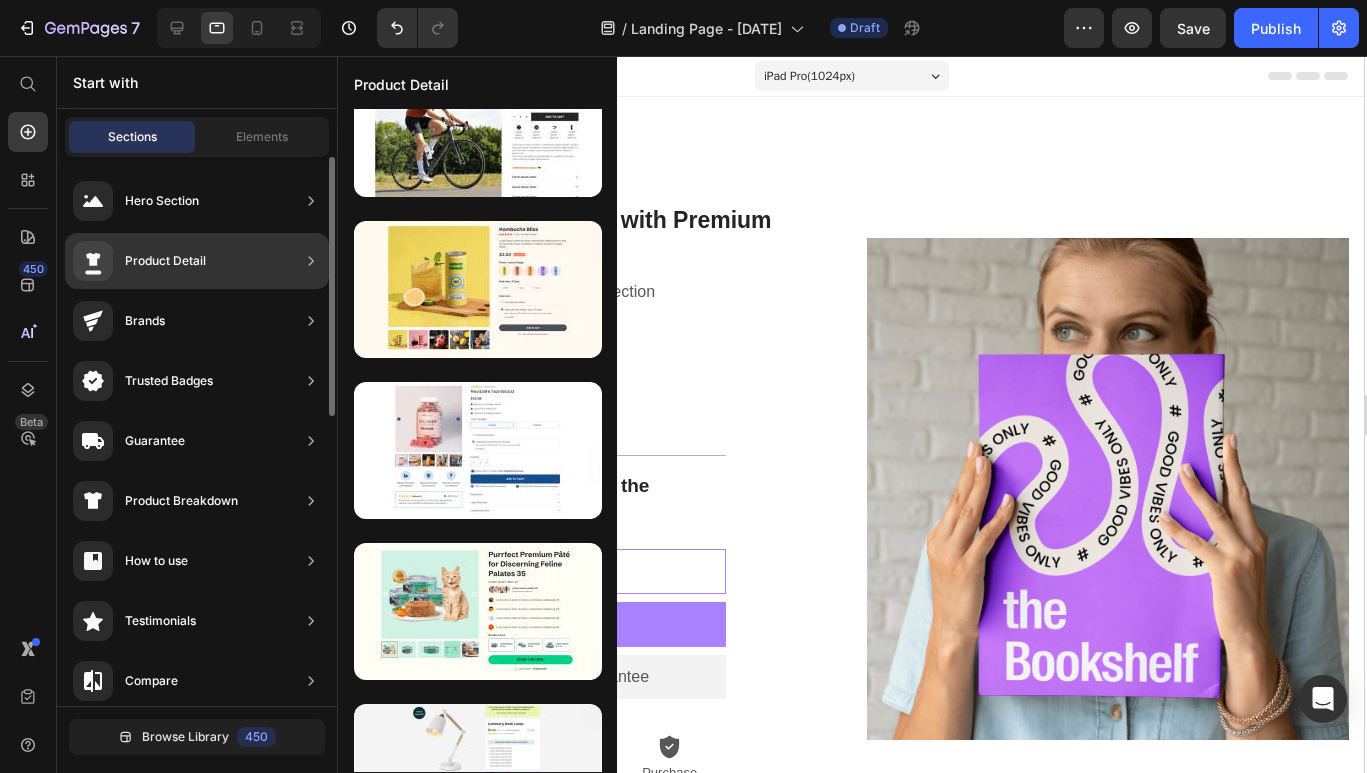 scroll, scrollTop: 130, scrollLeft: 0, axis: vertical 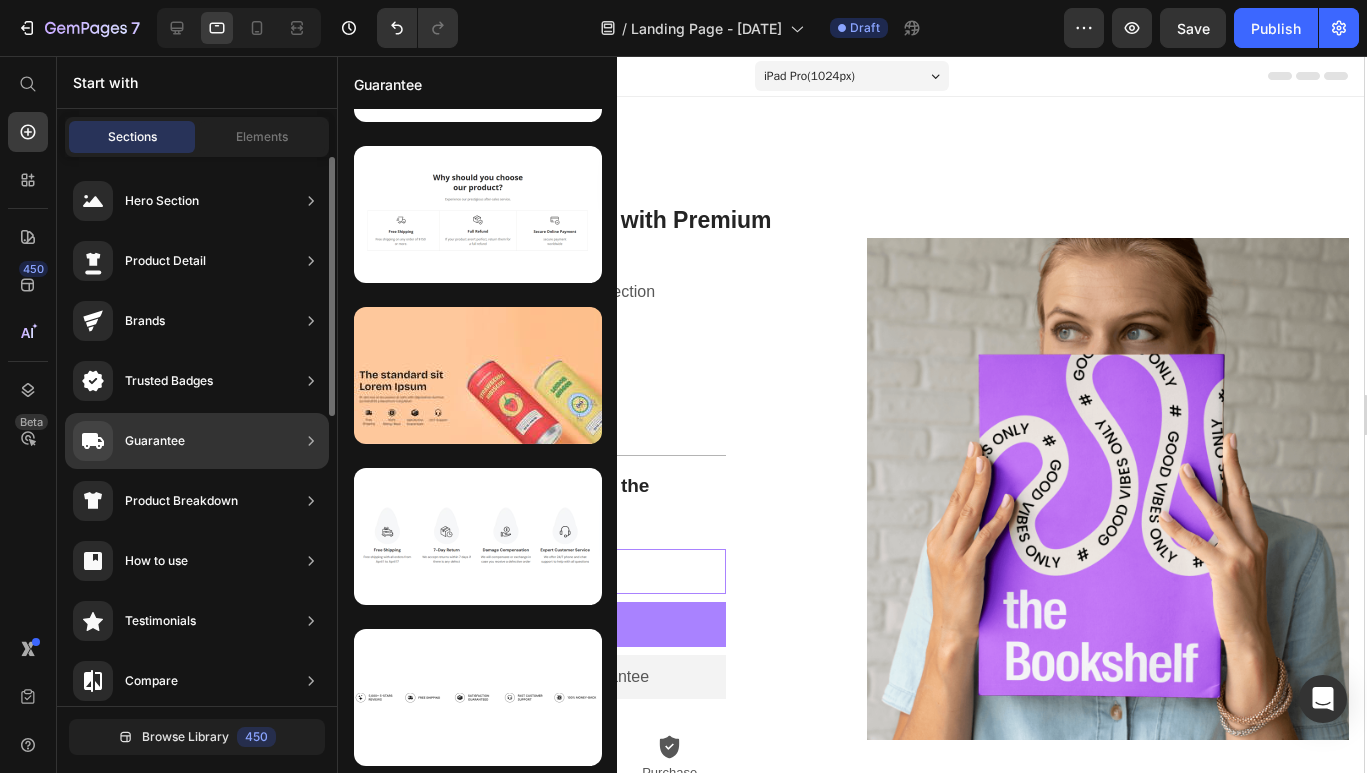 click on "Guarantee" 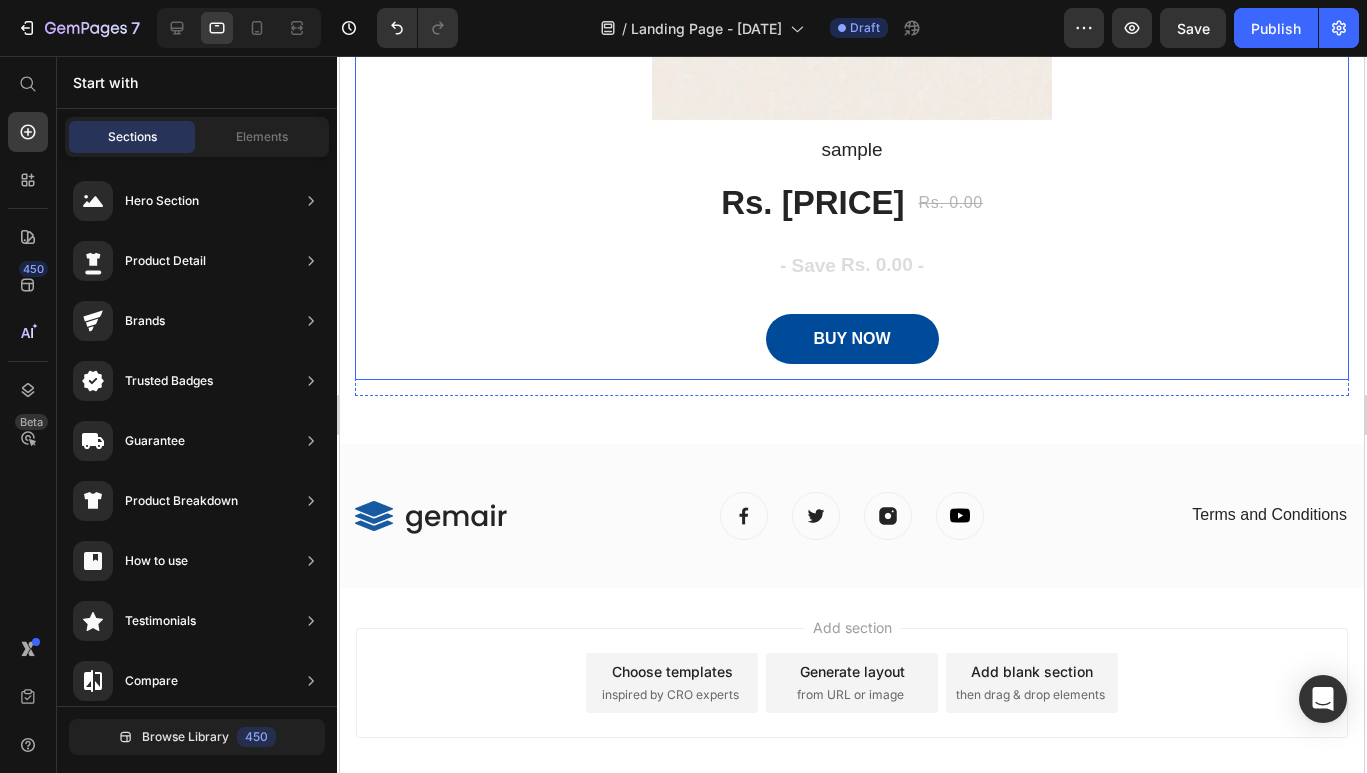 scroll, scrollTop: 4022, scrollLeft: 0, axis: vertical 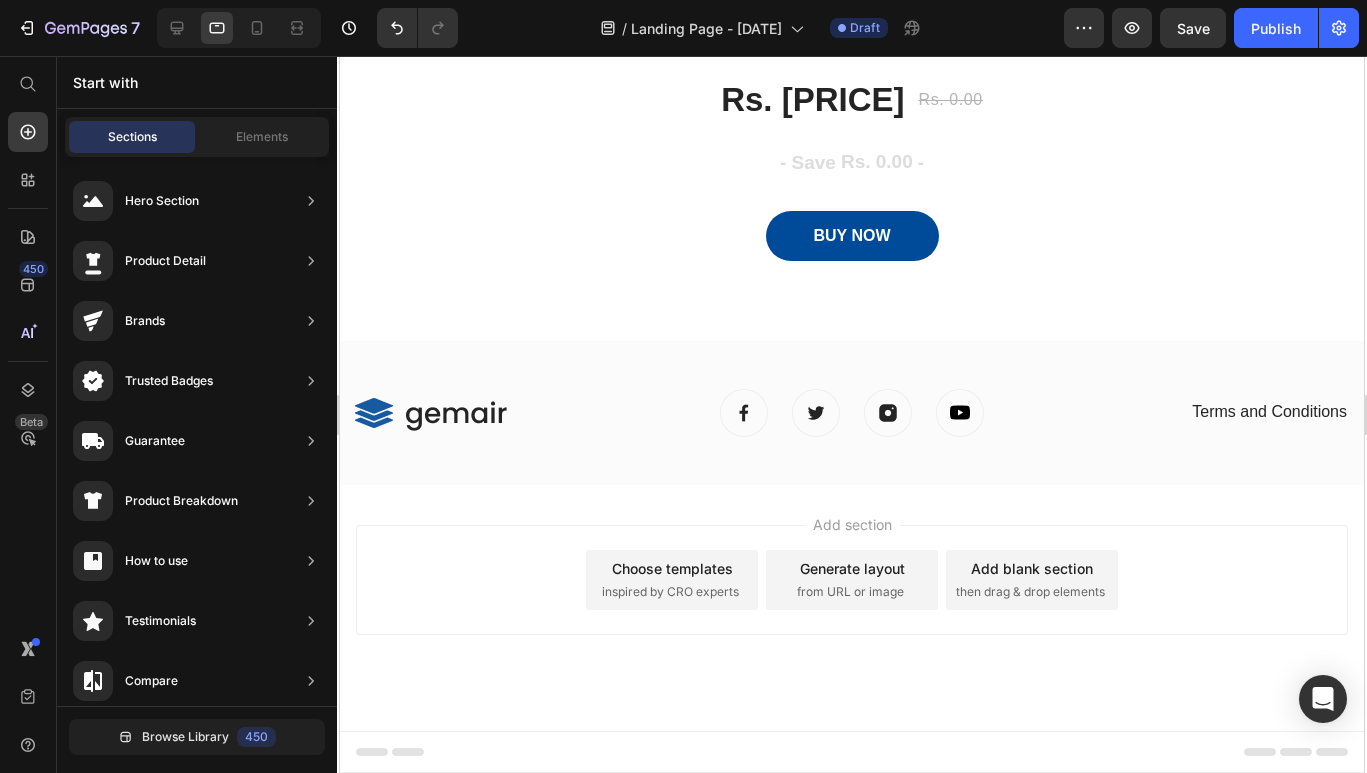 click on "inspired by CRO experts" at bounding box center (670, 592) 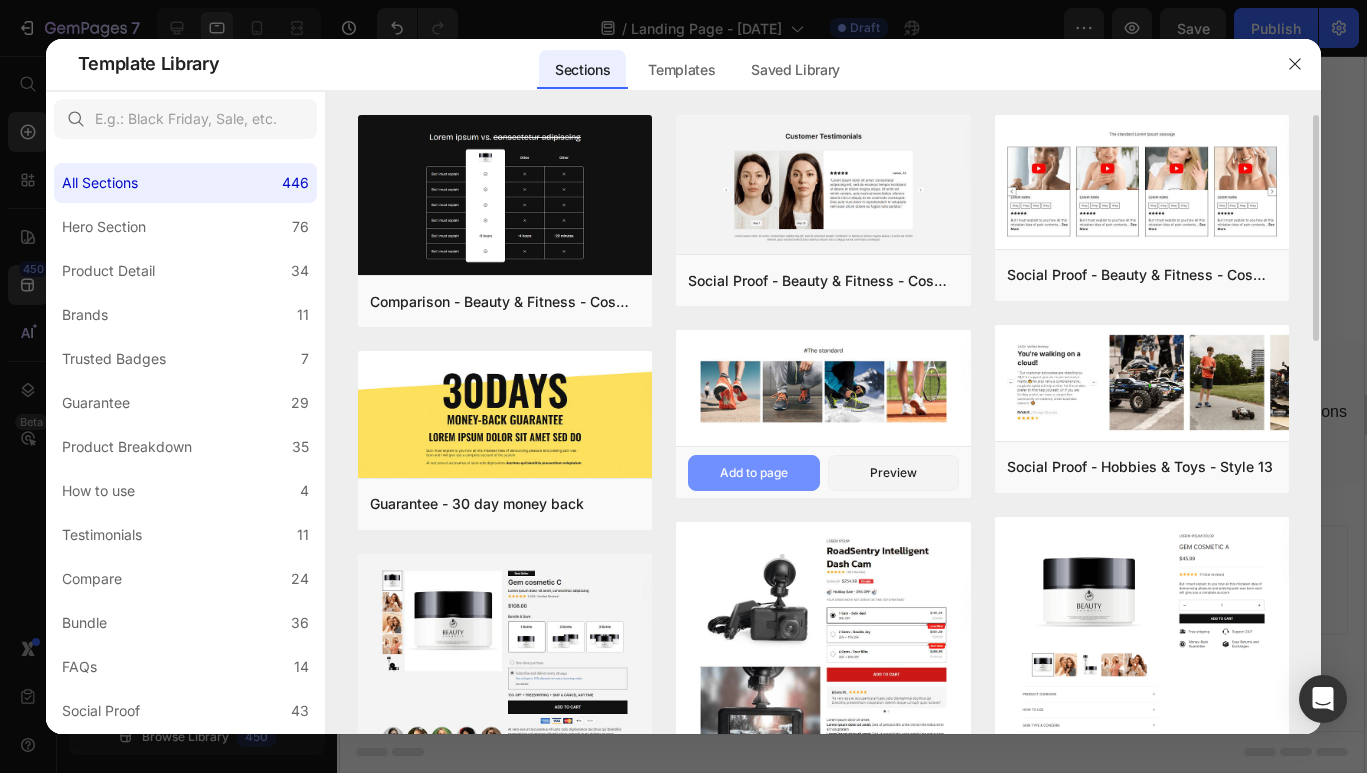 click on "Add to page" at bounding box center (754, 473) 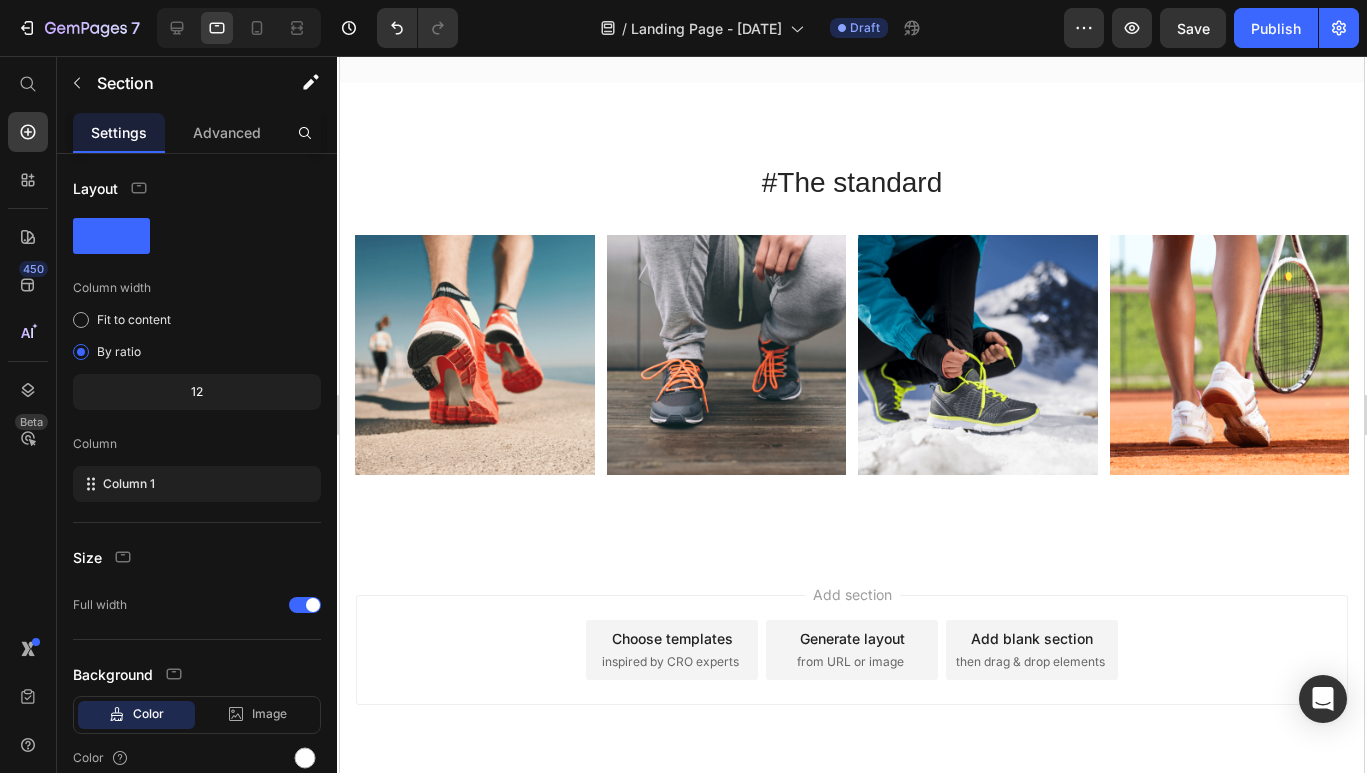 scroll, scrollTop: 4494, scrollLeft: 0, axis: vertical 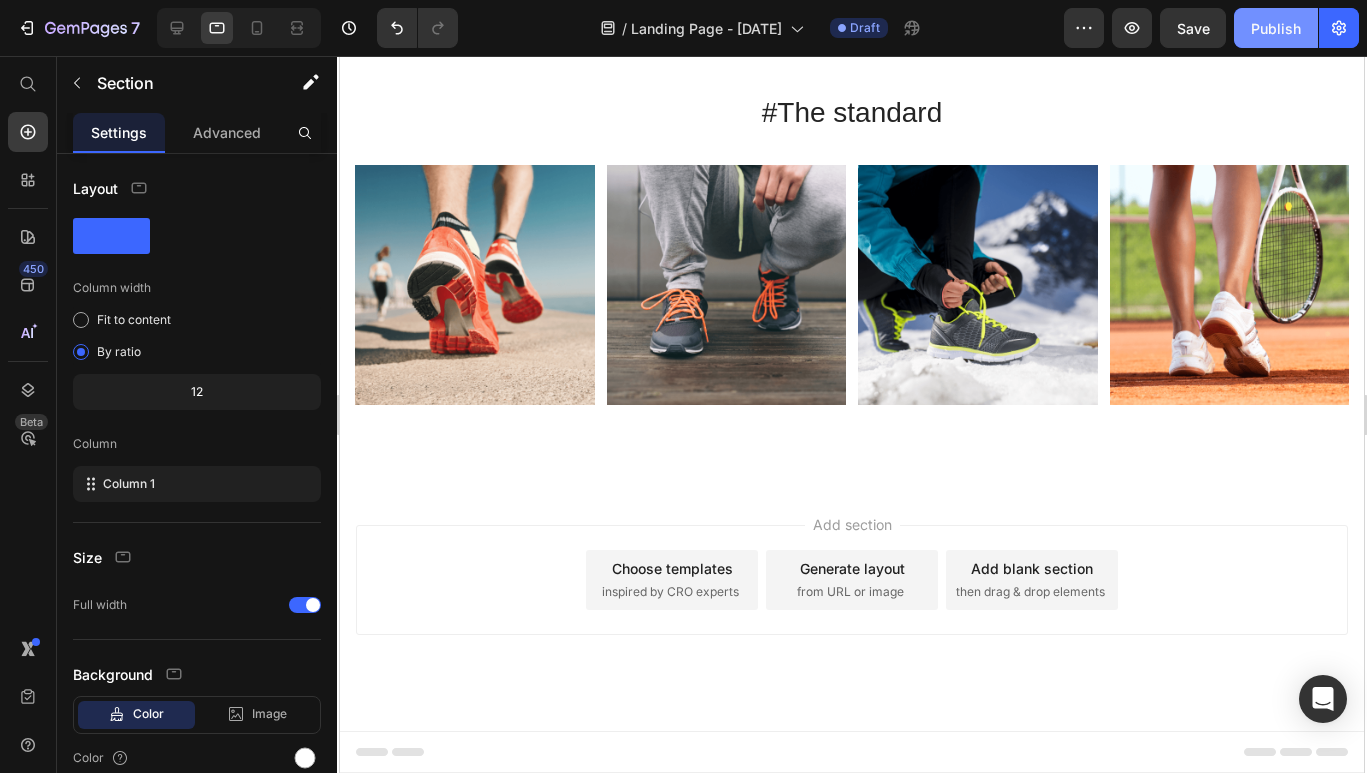 click on "Publish" at bounding box center [1276, 28] 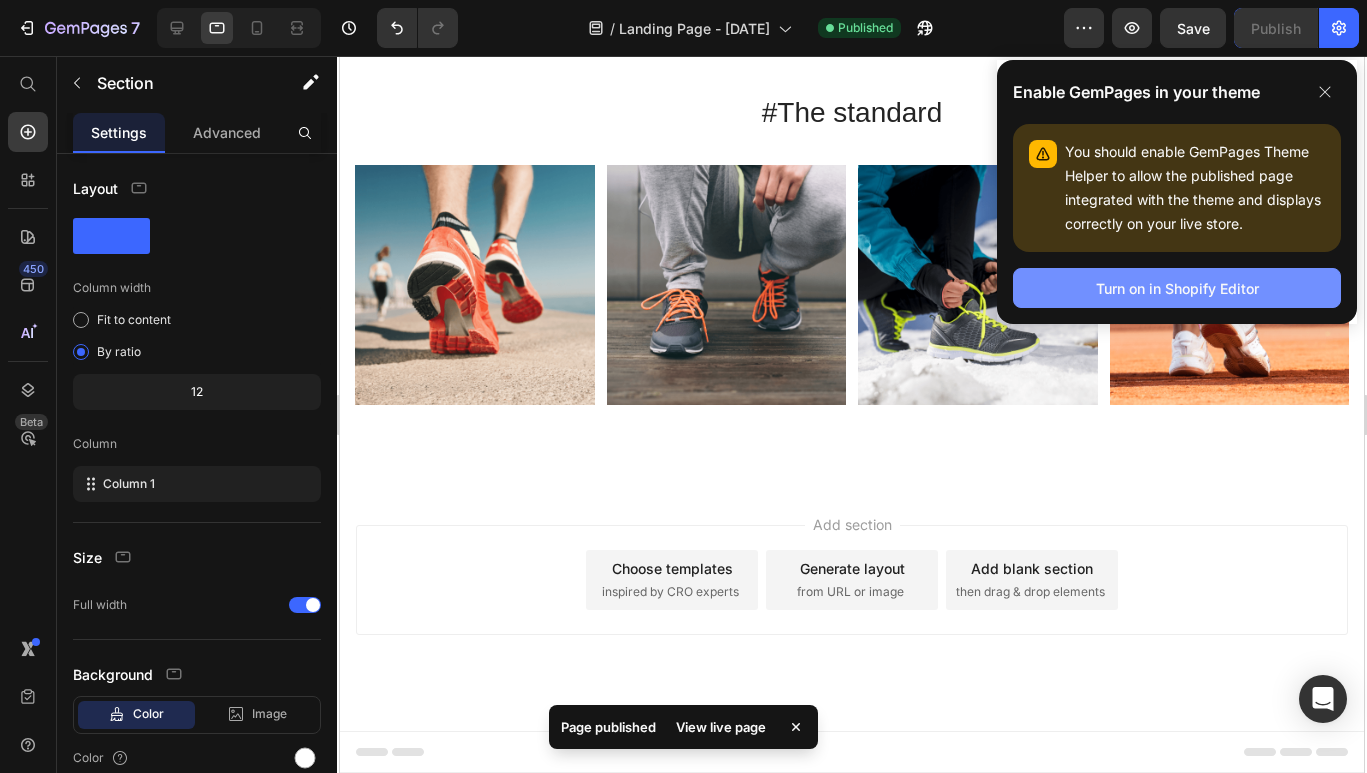 click on "Turn on in Shopify Editor" at bounding box center (1177, 288) 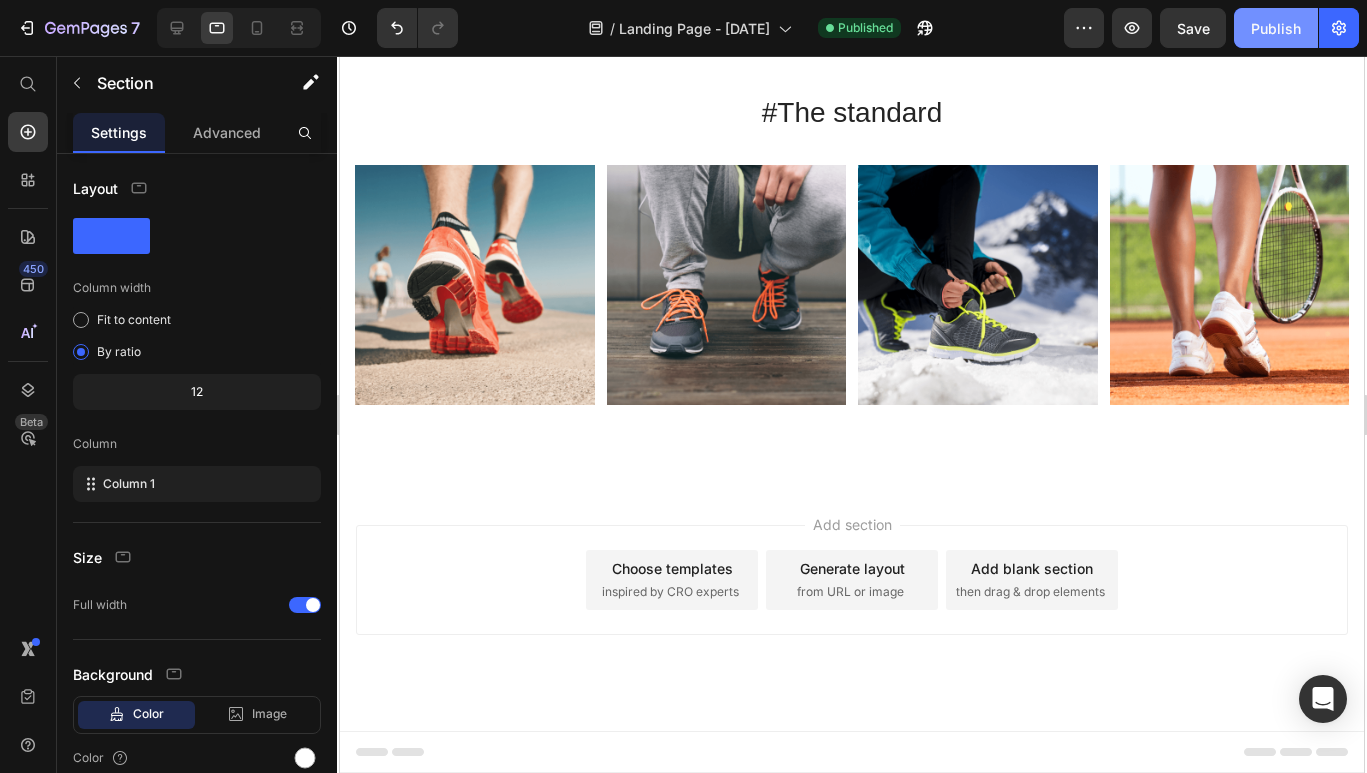 click on "Publish" 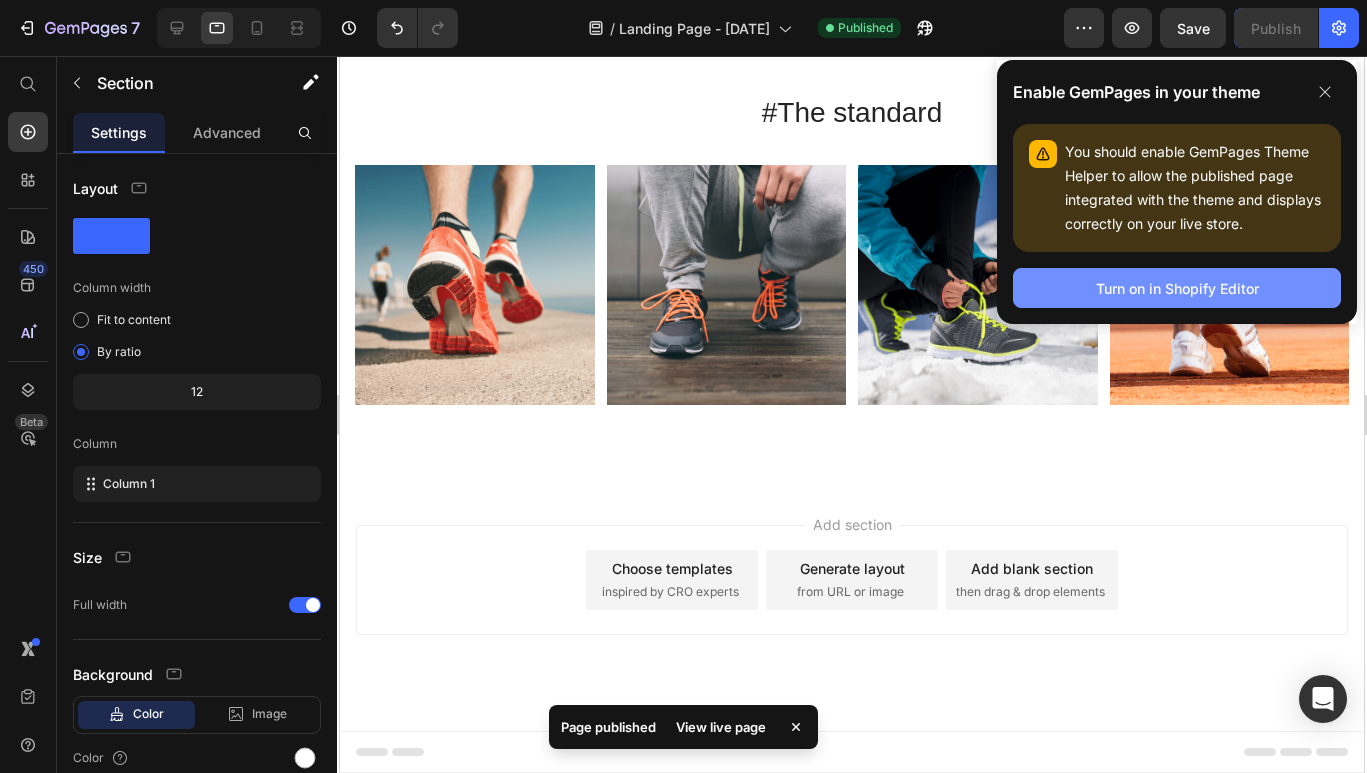 click on "Turn on in Shopify Editor" at bounding box center [1177, 288] 